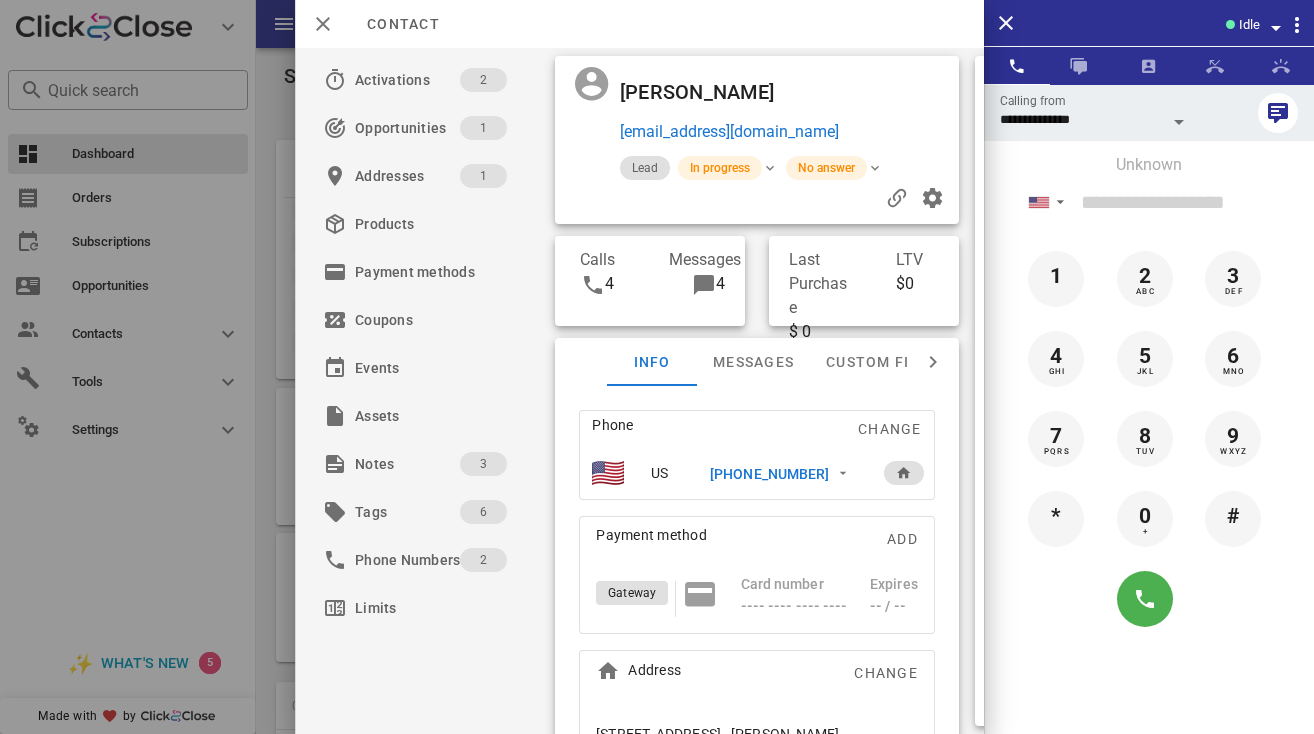 scroll, scrollTop: 0, scrollLeft: 0, axis: both 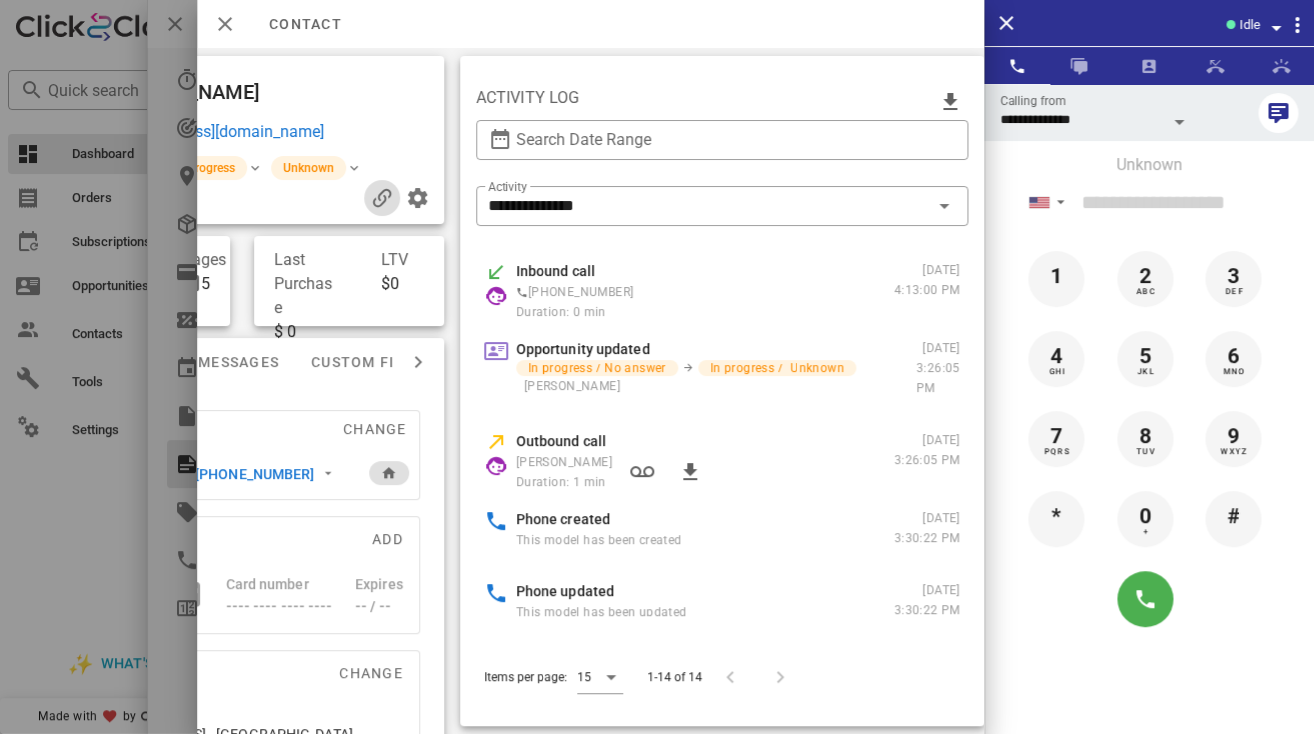 click at bounding box center (382, 198) 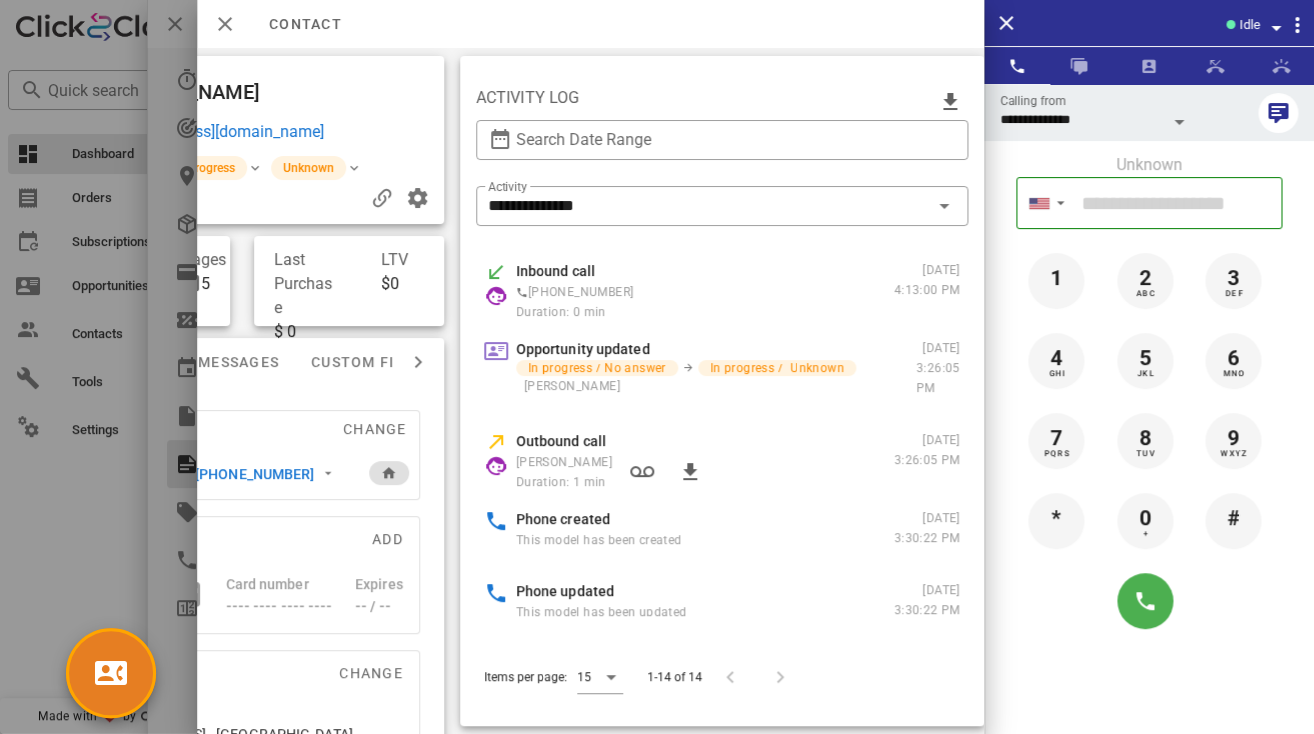 scroll, scrollTop: 999761, scrollLeft: 999667, axis: both 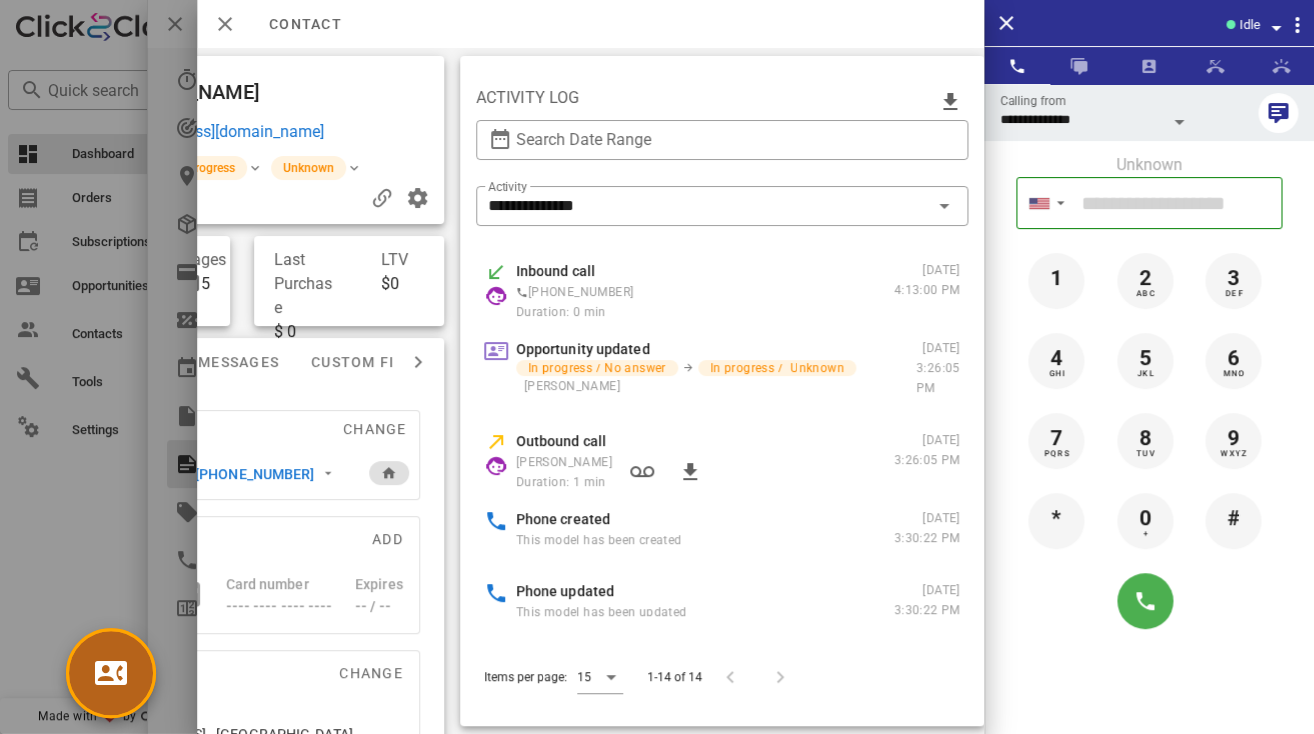 click at bounding box center (111, 673) 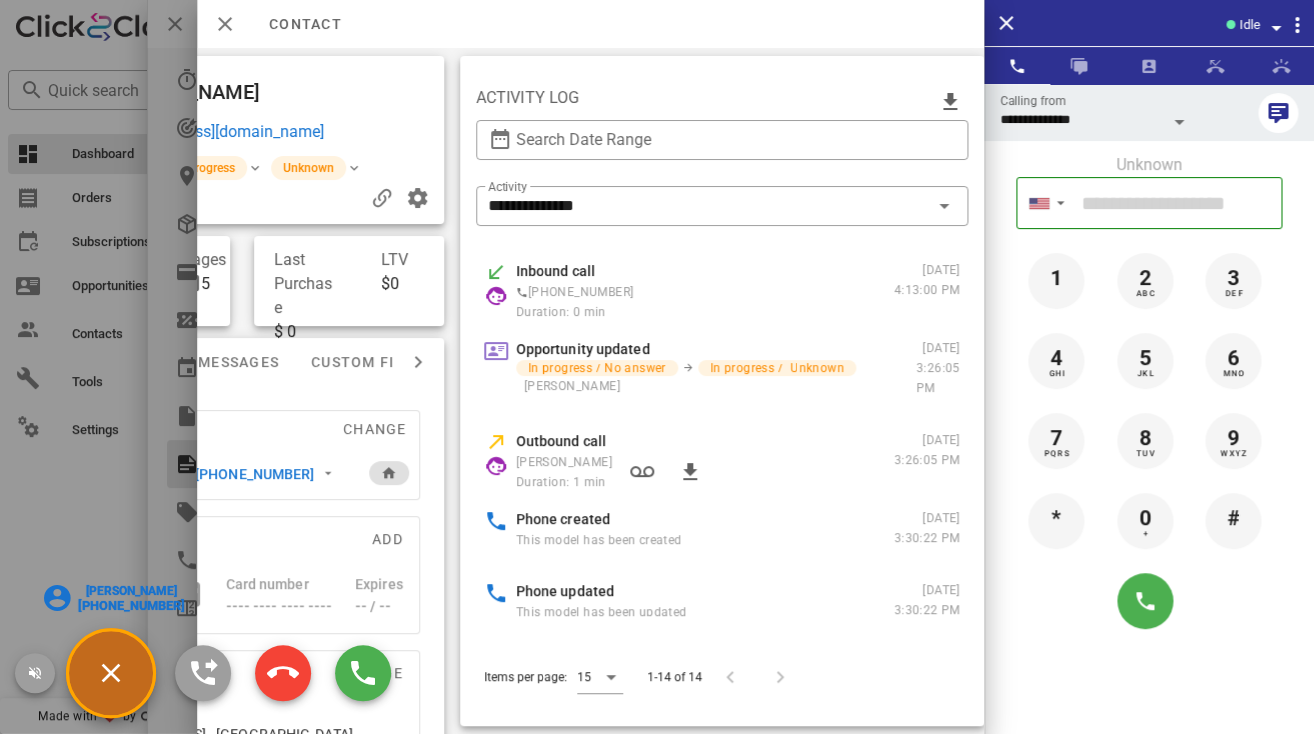 click at bounding box center (657, 367) 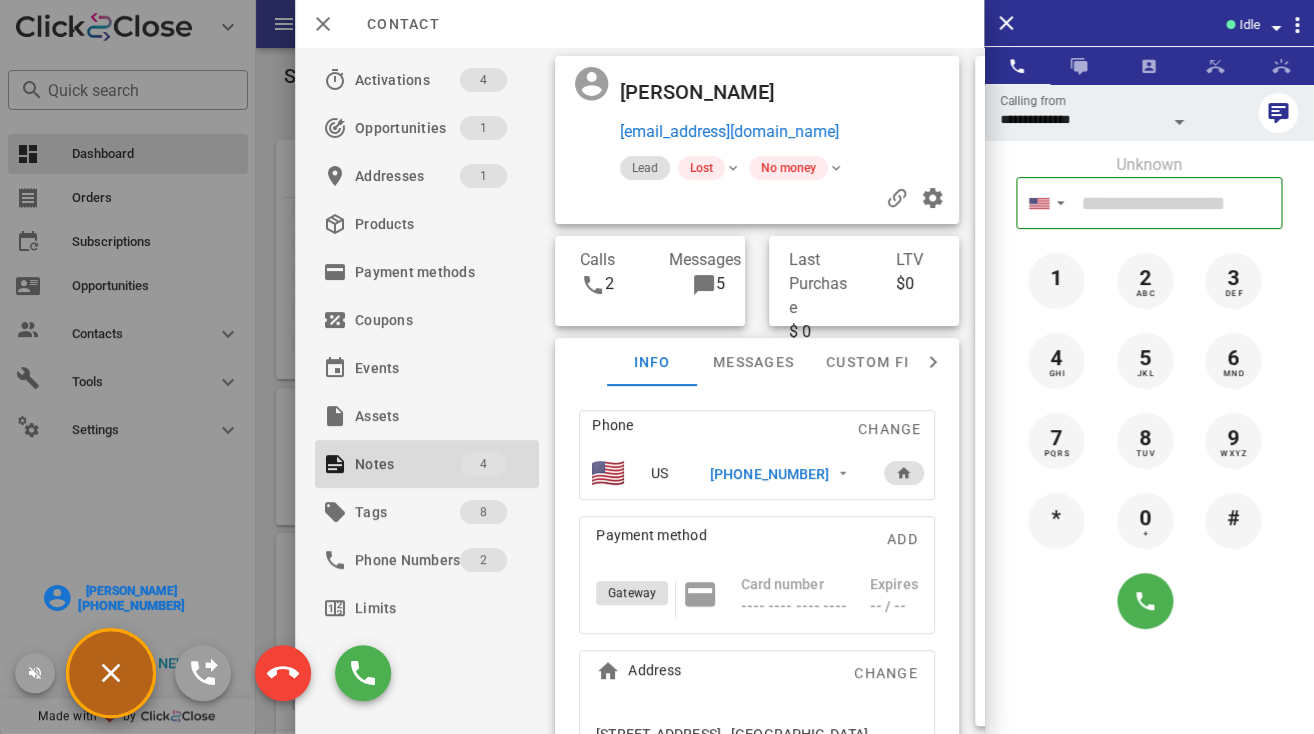 click on "Valerie Barrett" at bounding box center (131, 591) 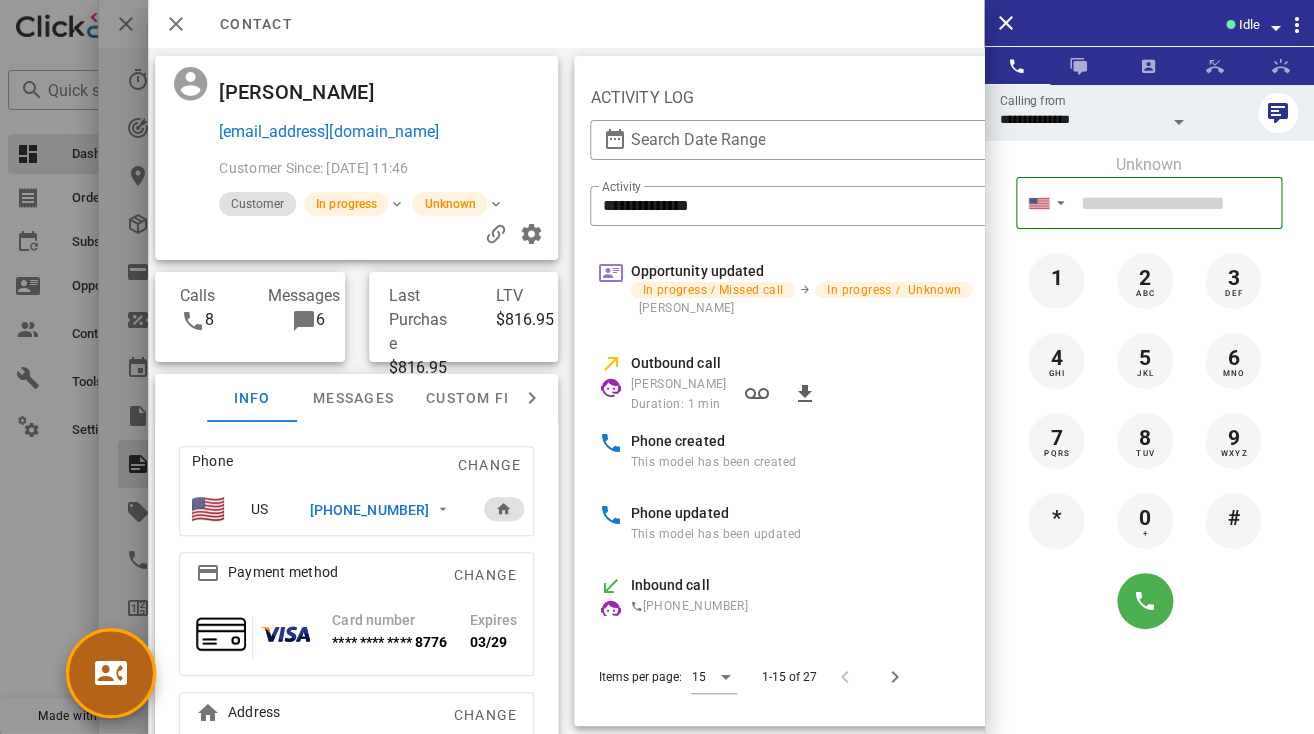 scroll, scrollTop: 0, scrollLeft: 275, axis: horizontal 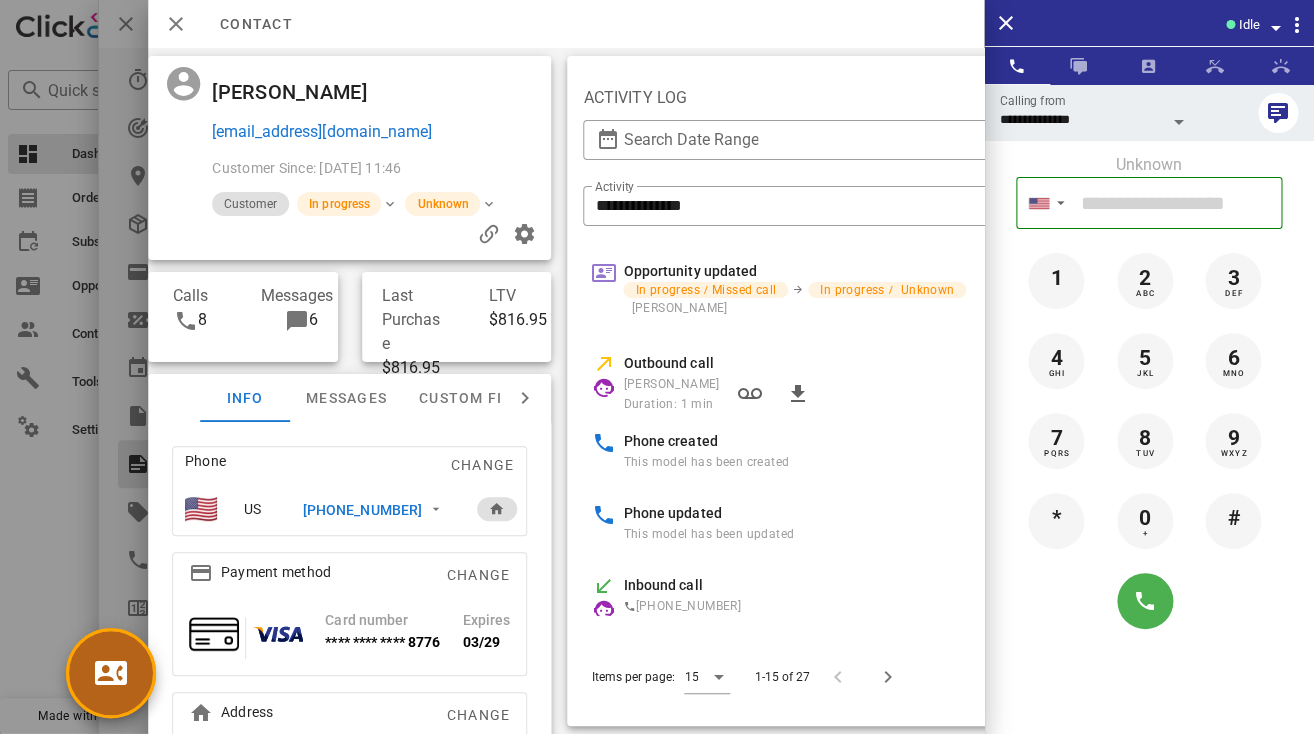 click at bounding box center (111, 673) 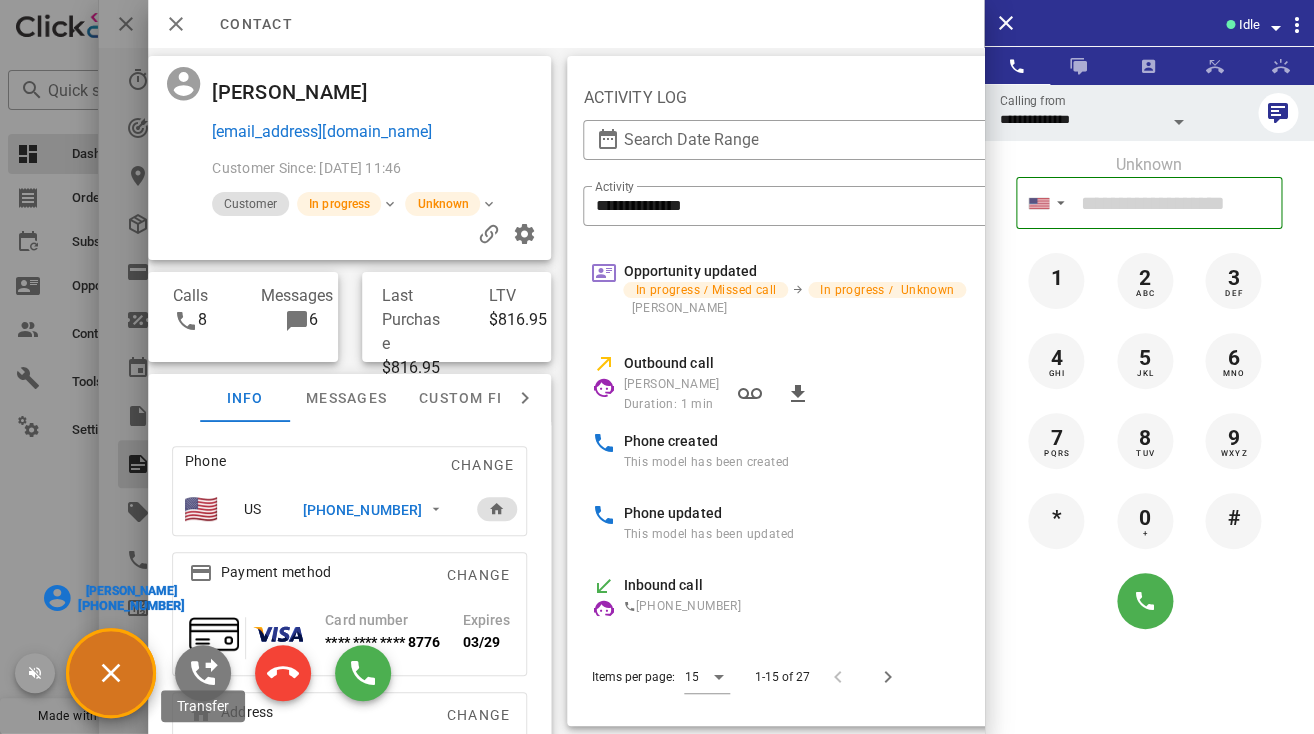 click at bounding box center (203, 673) 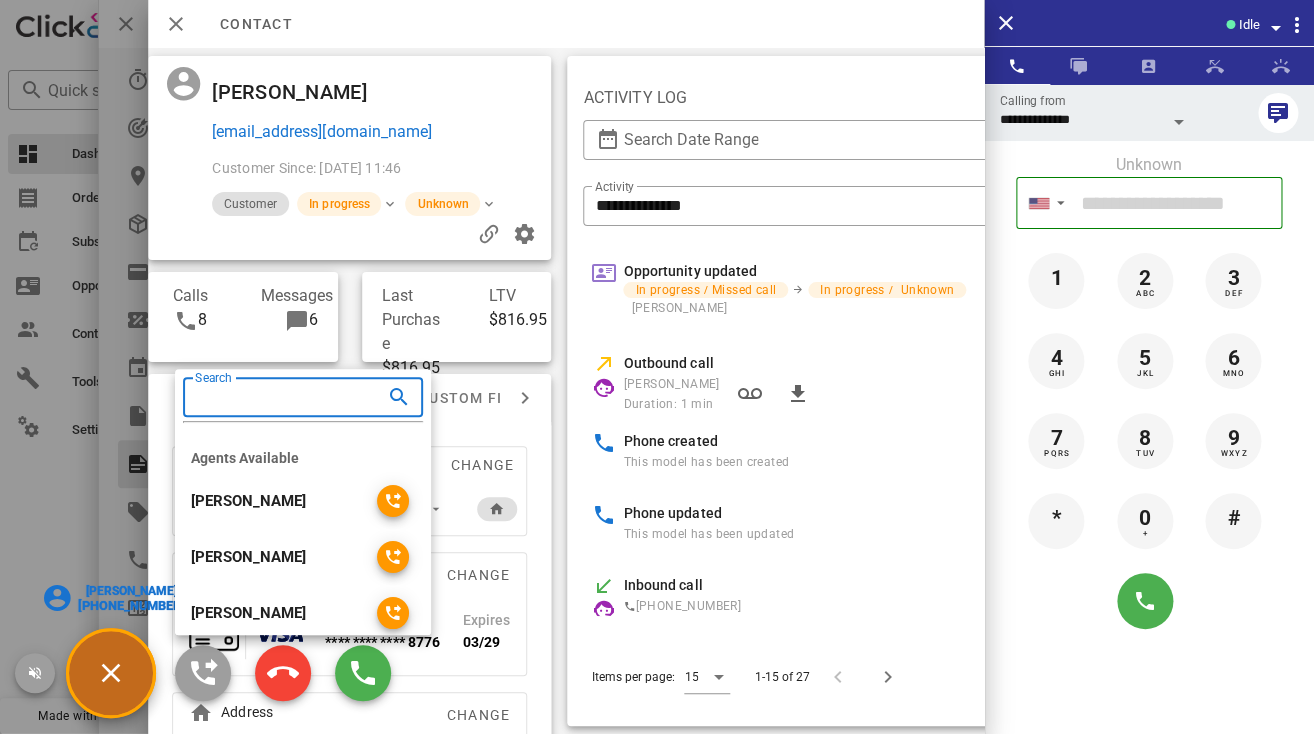 click on "Search" at bounding box center [275, 397] 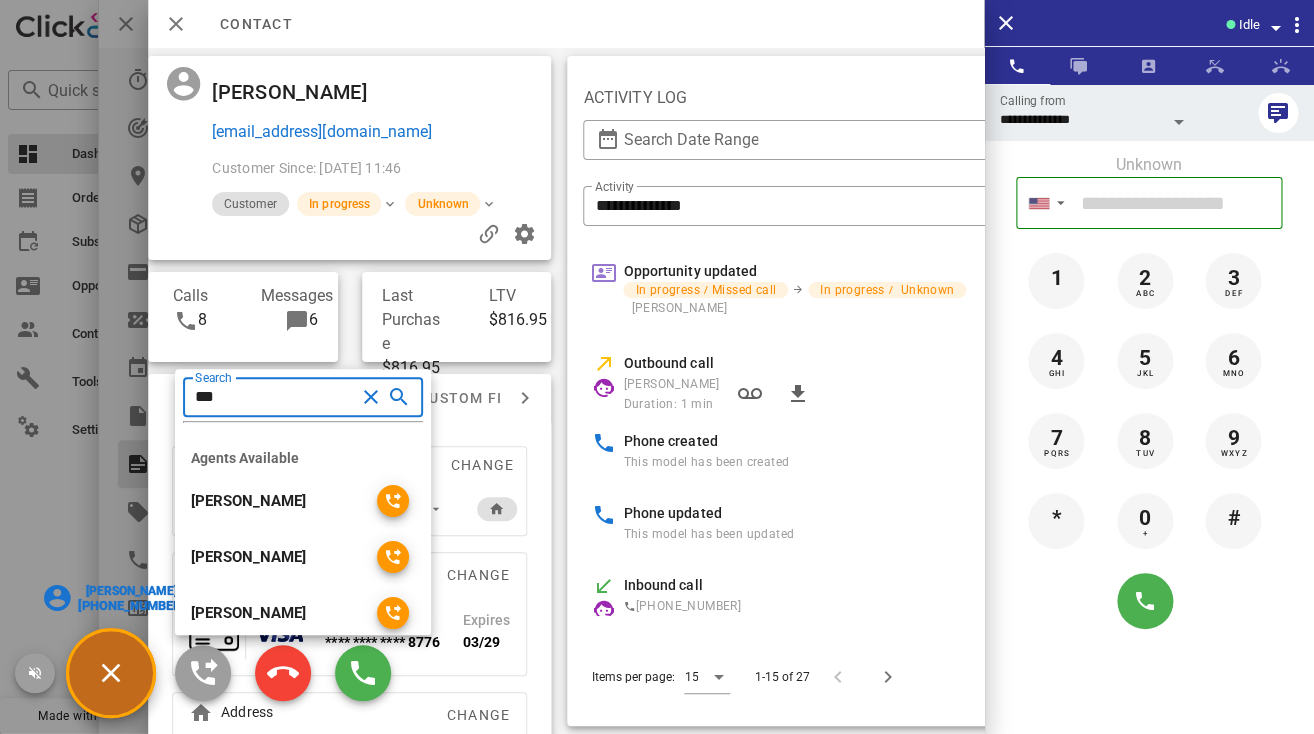 type on "****" 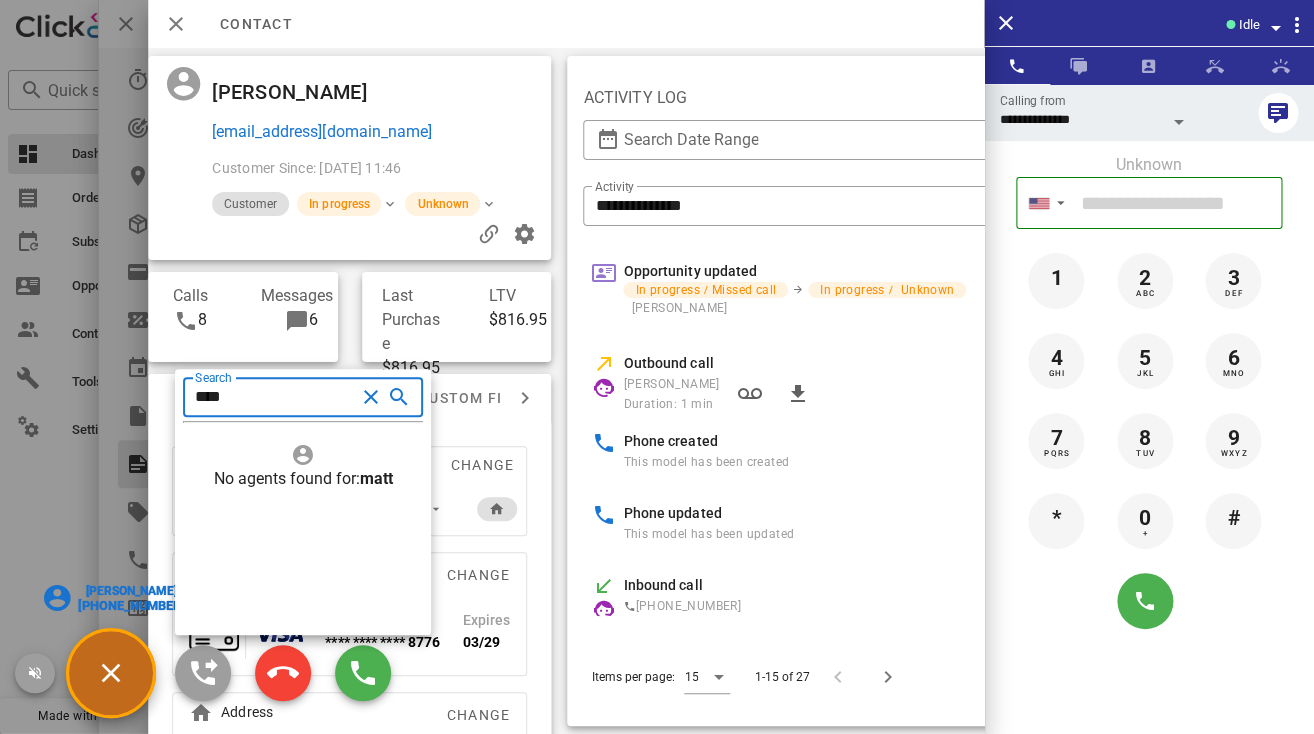 click at bounding box center [371, 397] 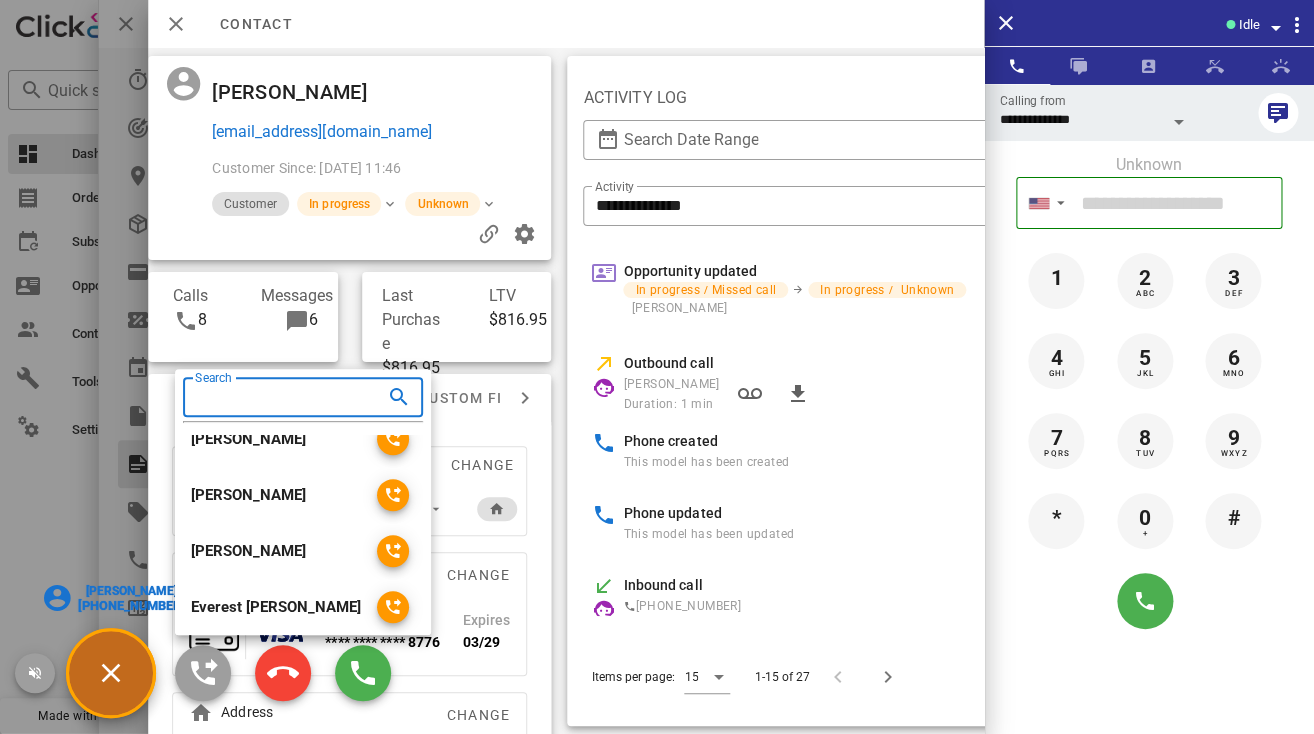 scroll, scrollTop: 381, scrollLeft: 0, axis: vertical 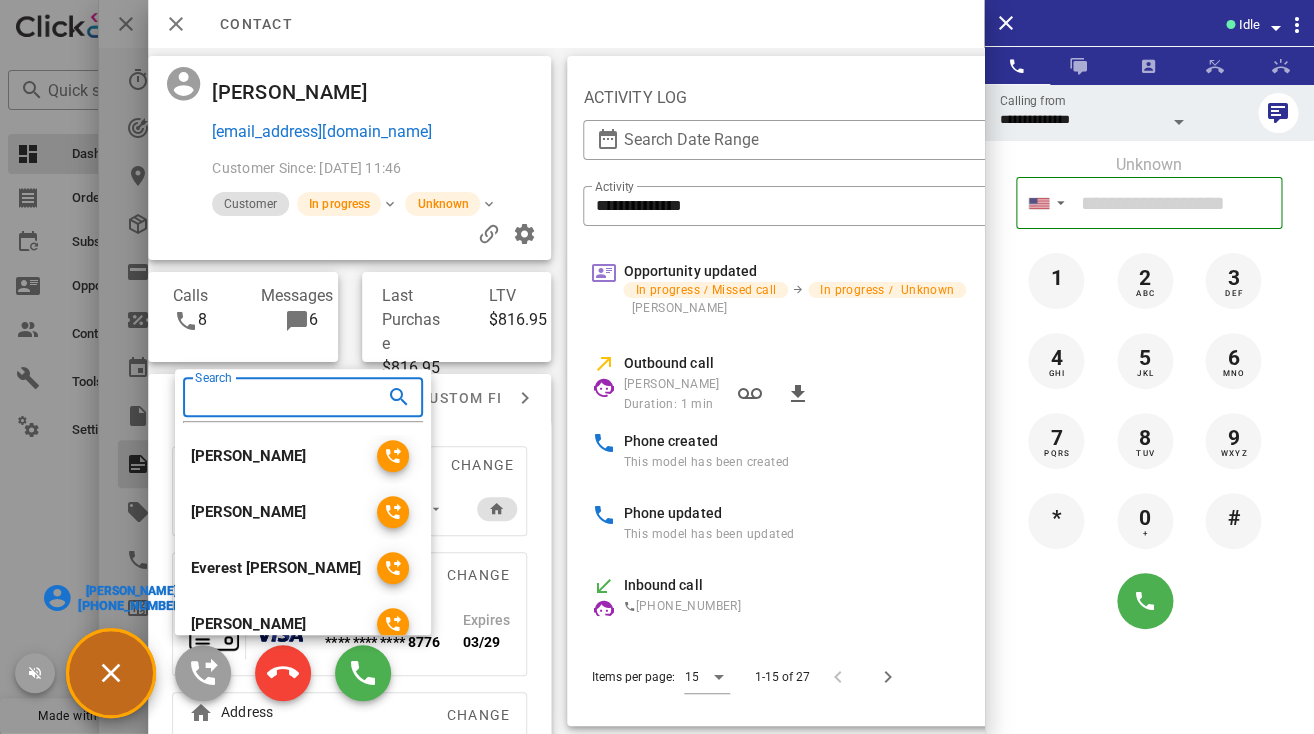 click at bounding box center [471, 92] 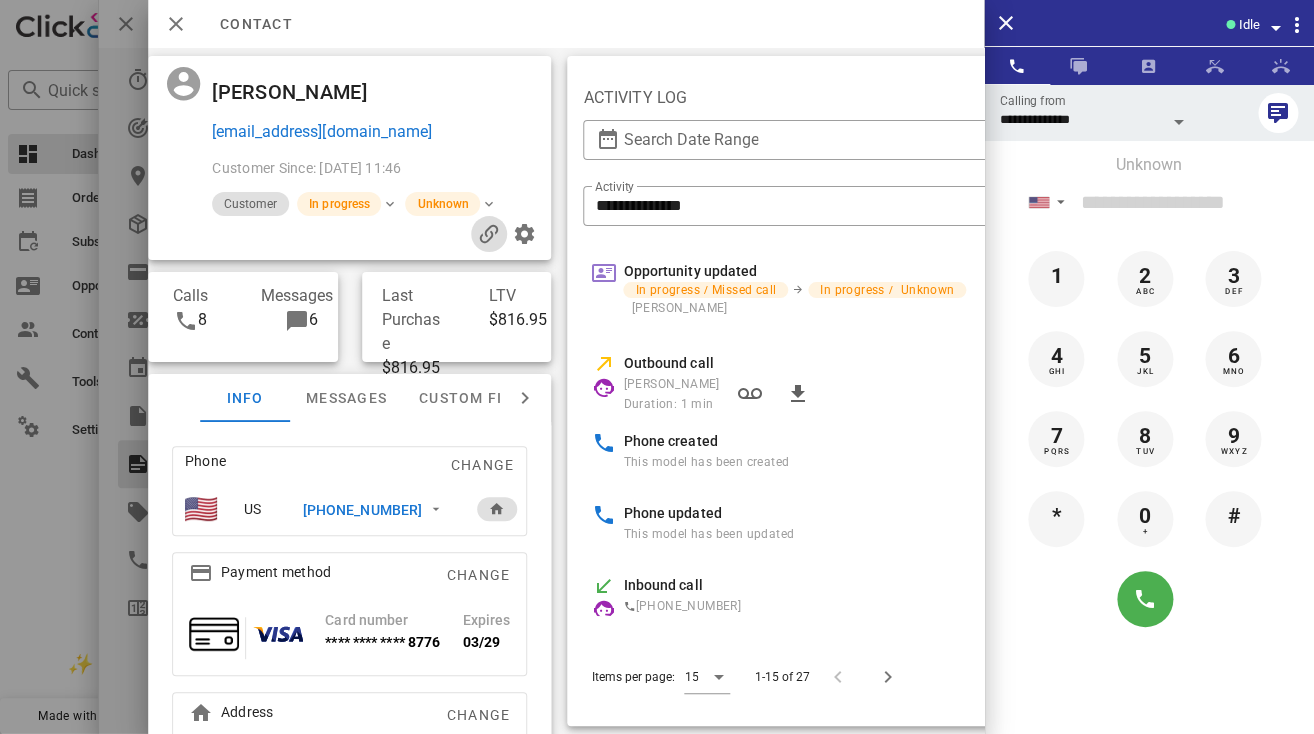 click at bounding box center [489, 234] 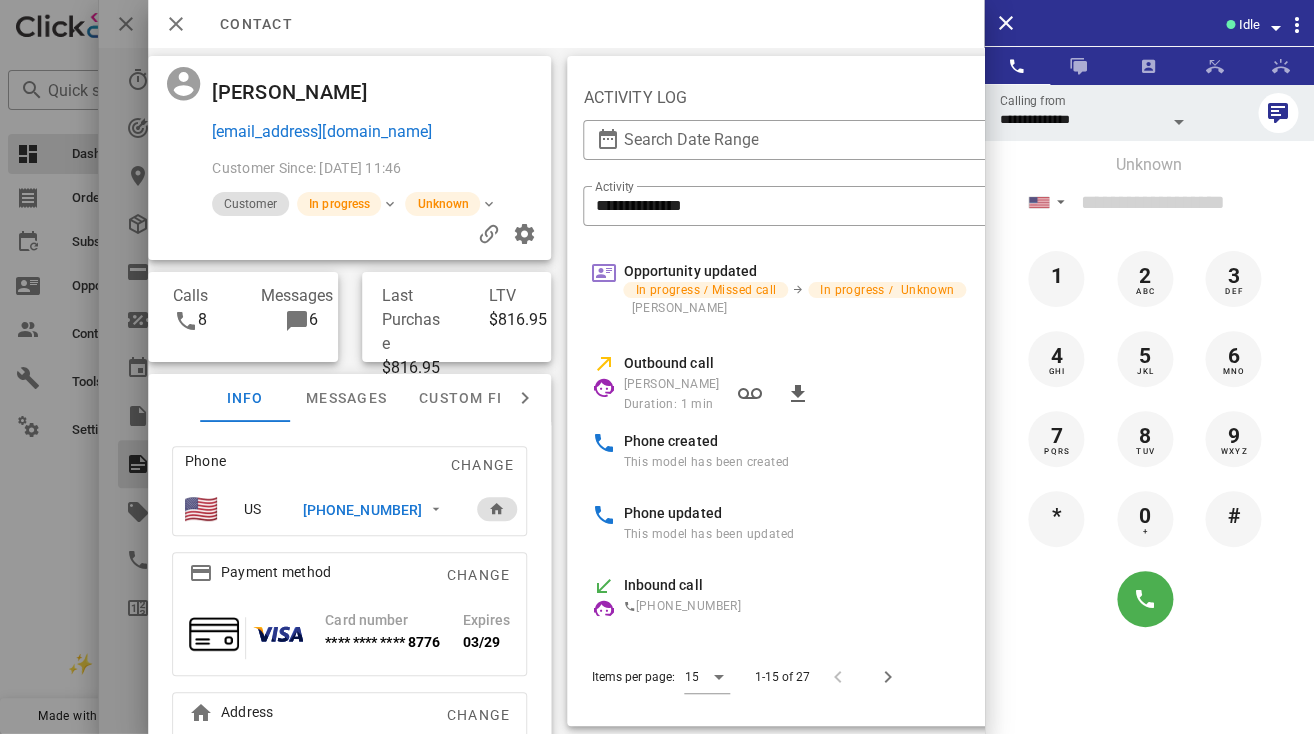 scroll, scrollTop: 999761, scrollLeft: 999667, axis: both 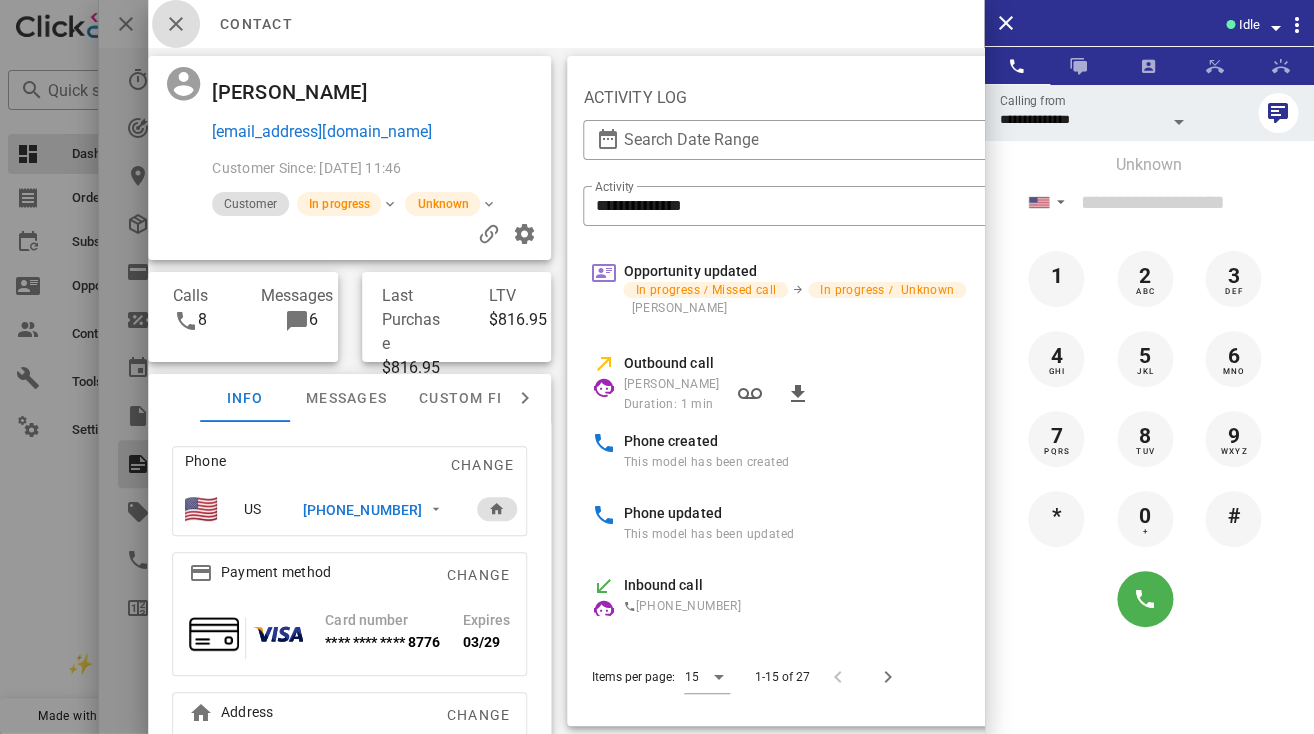 click at bounding box center [176, 24] 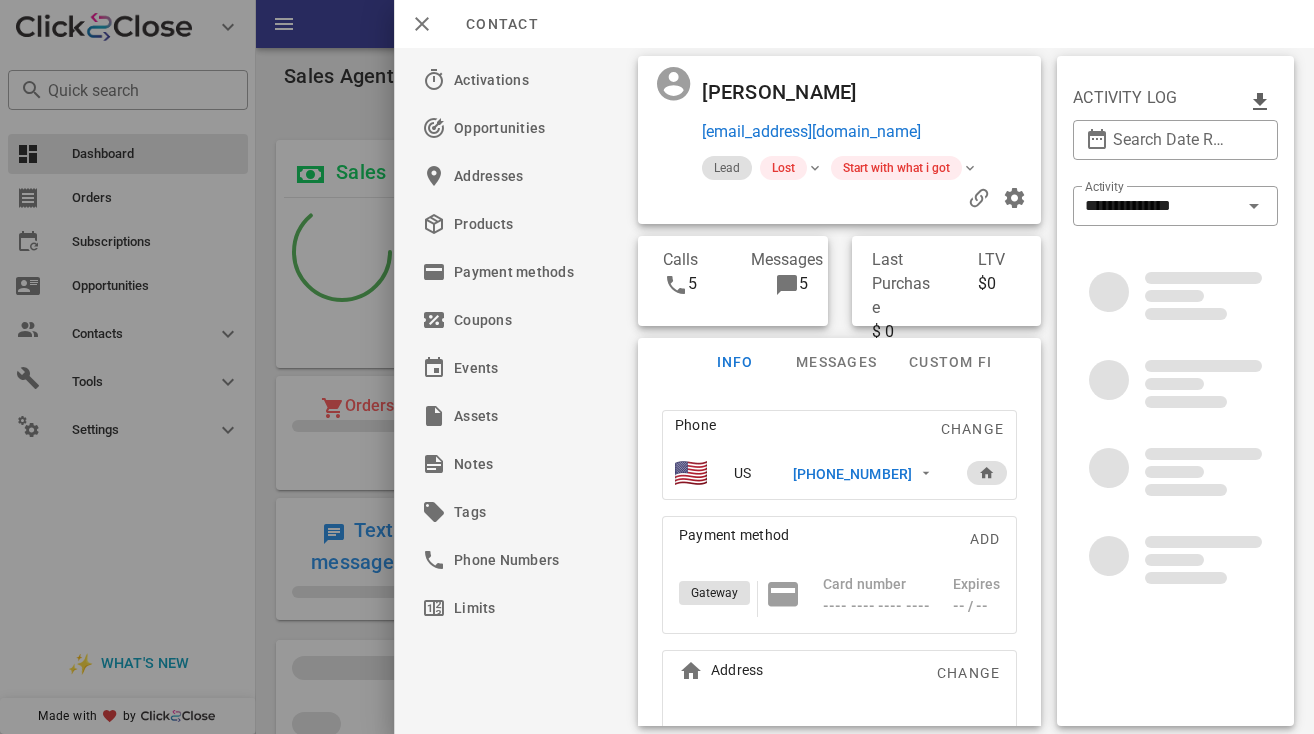 scroll, scrollTop: 0, scrollLeft: 0, axis: both 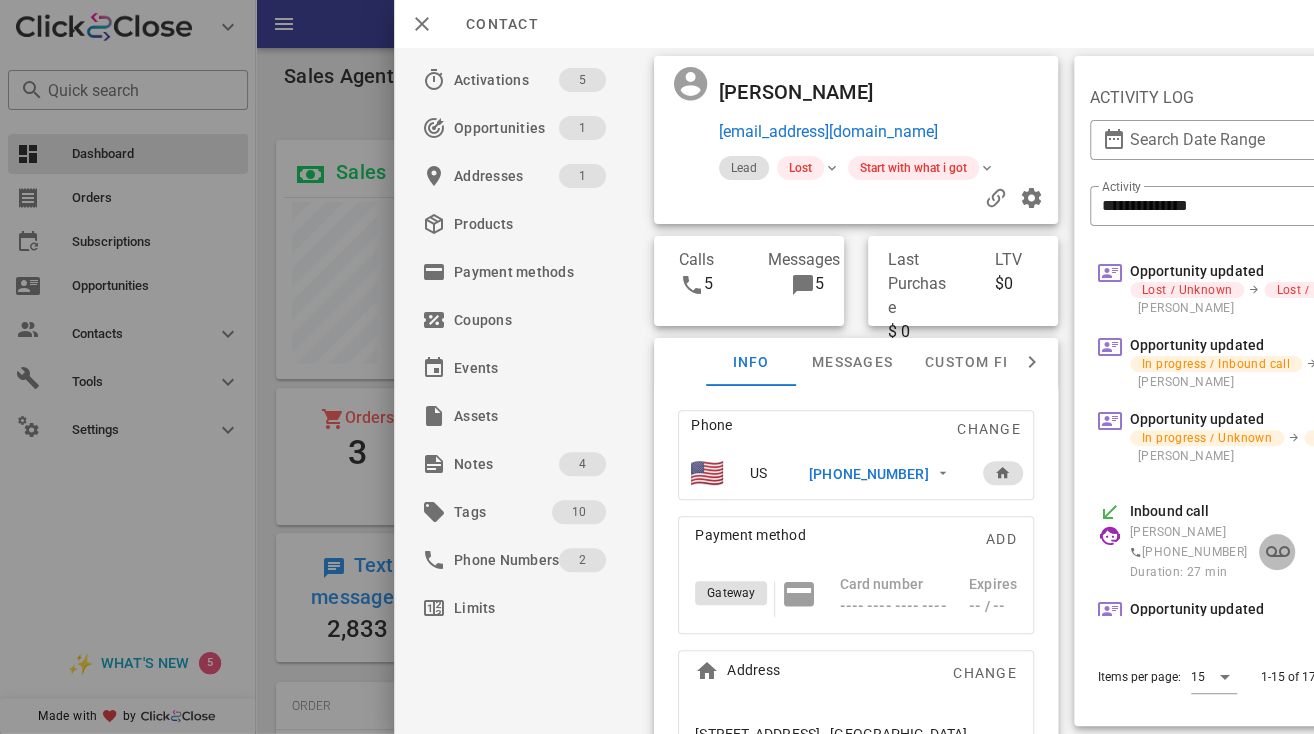 click at bounding box center [1278, 552] 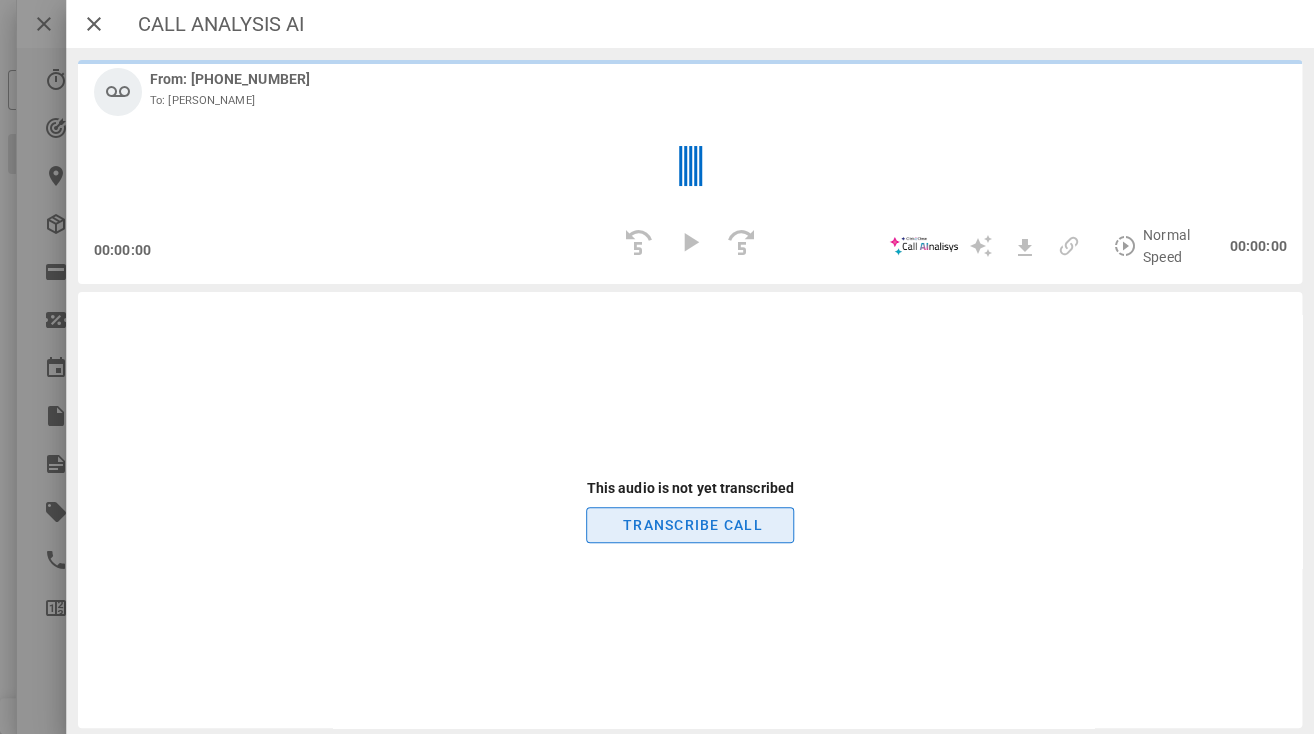 click on "TRANSCRIBE CALL" at bounding box center [691, 525] 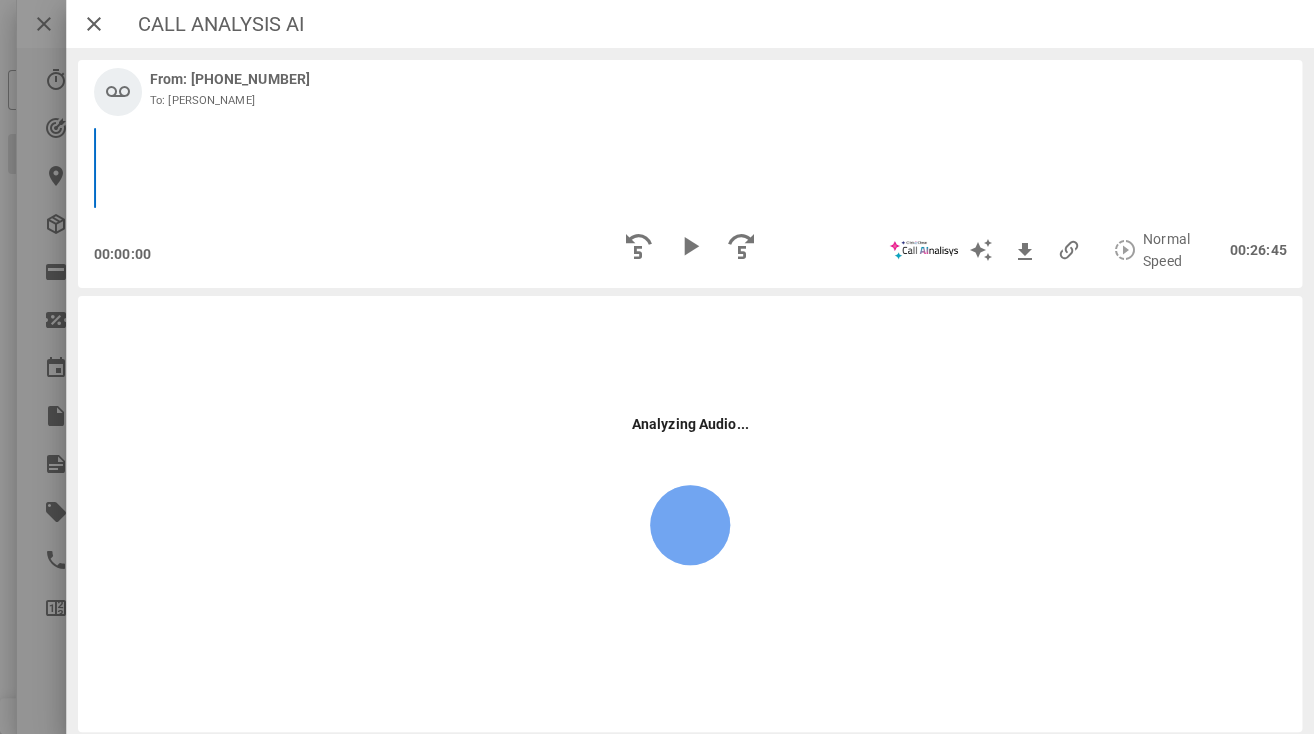 scroll, scrollTop: 1, scrollLeft: 0, axis: vertical 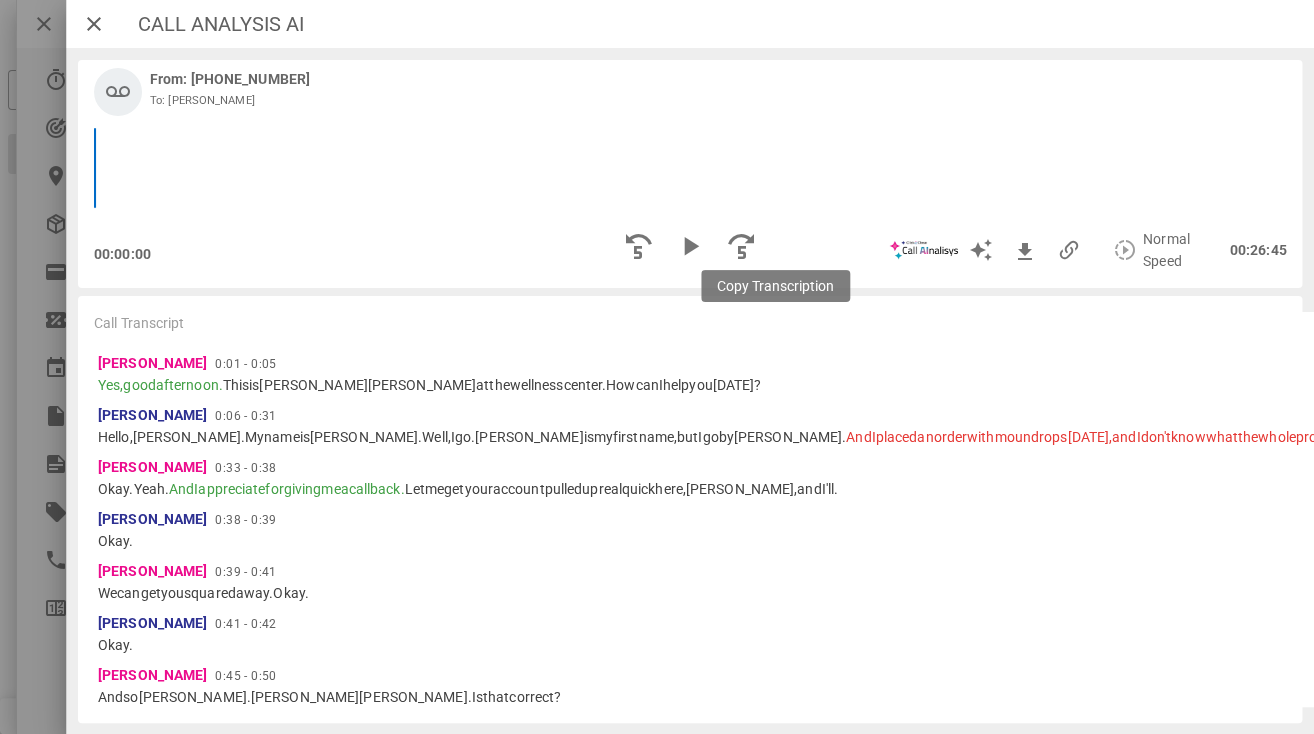 click at bounding box center [5289, 326] 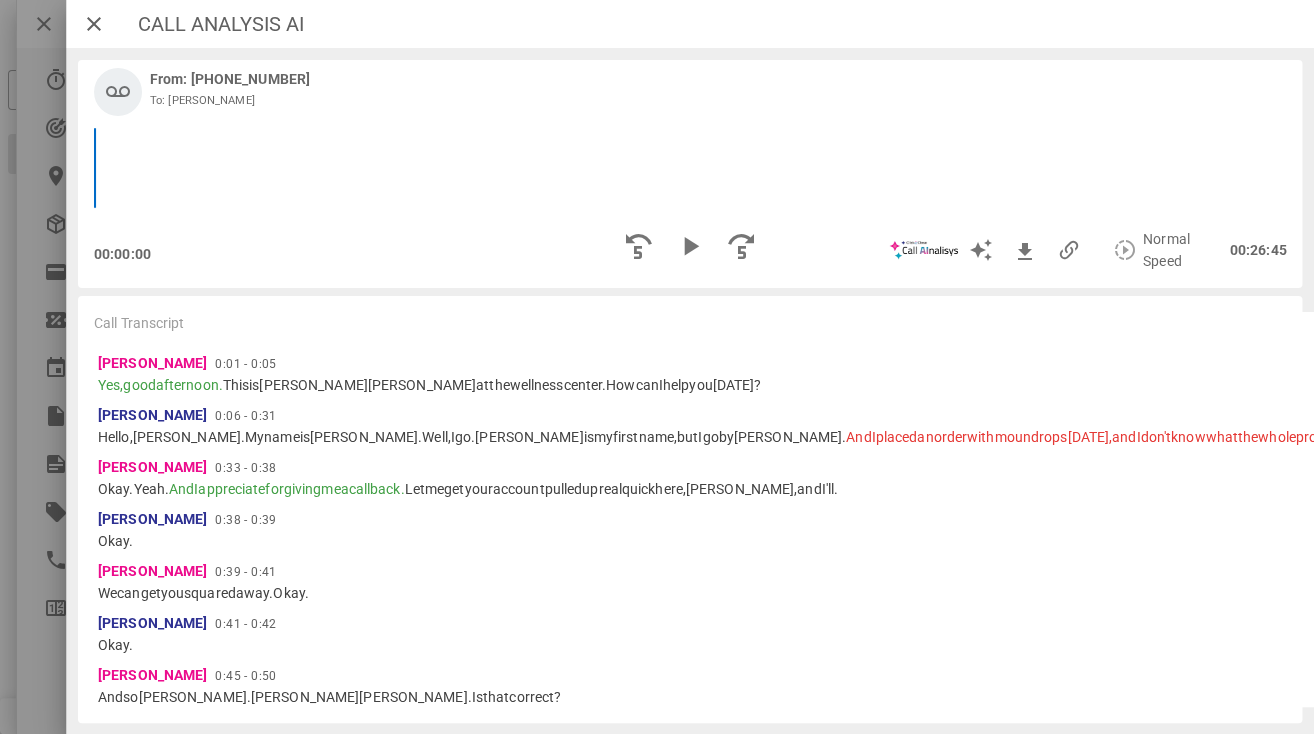 scroll, scrollTop: 999761, scrollLeft: 999667, axis: both 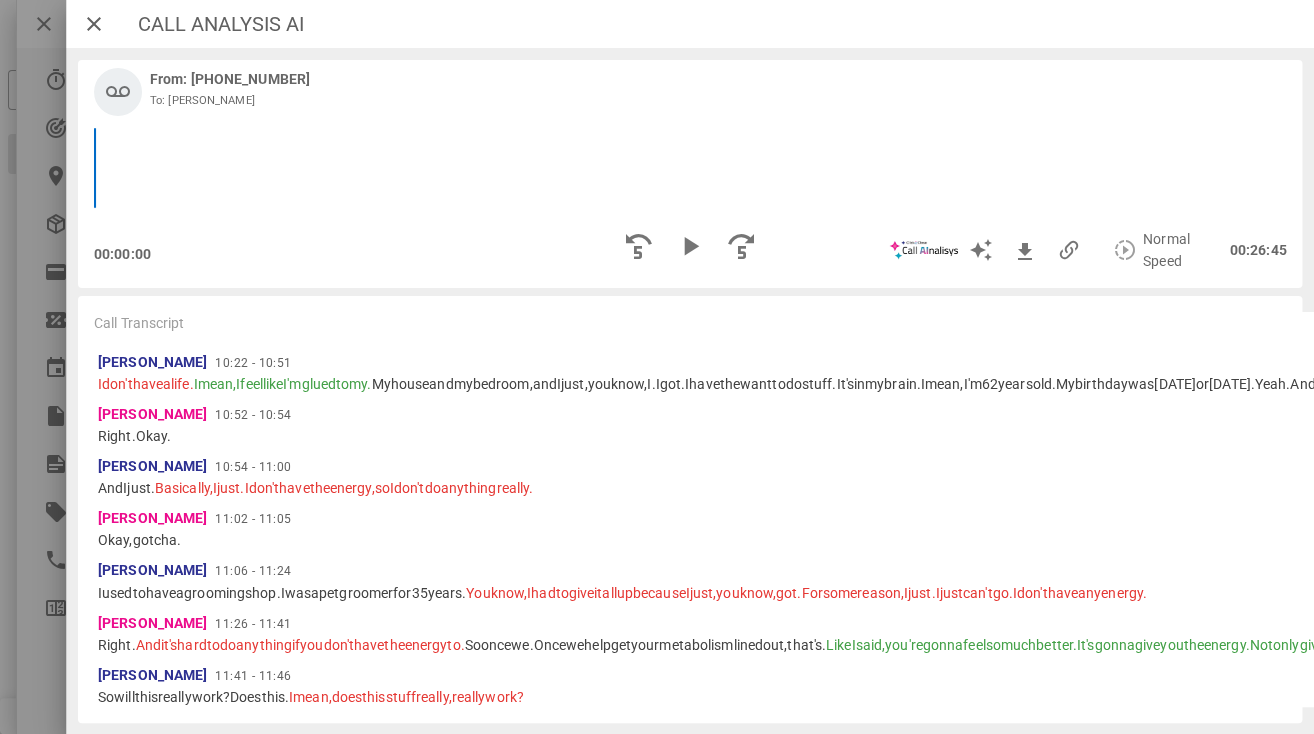 copy on "Jane Gillum" 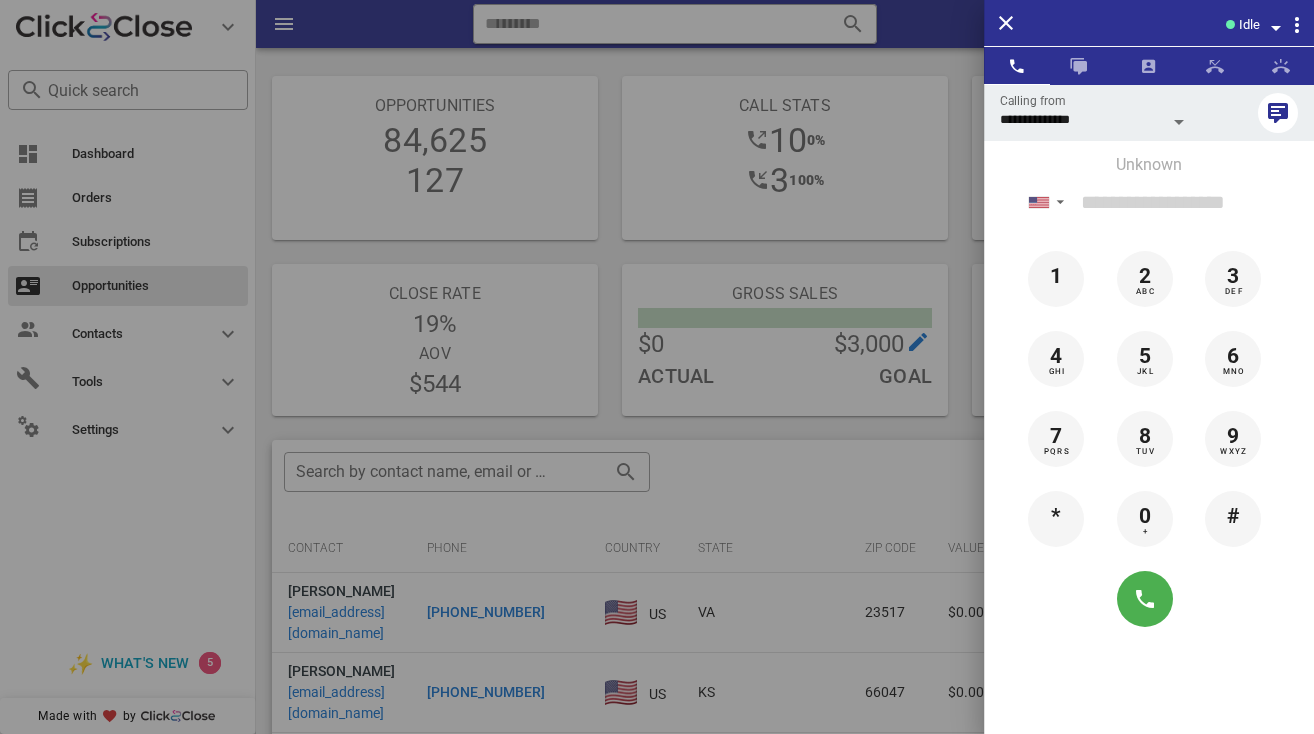 scroll, scrollTop: 356, scrollLeft: 0, axis: vertical 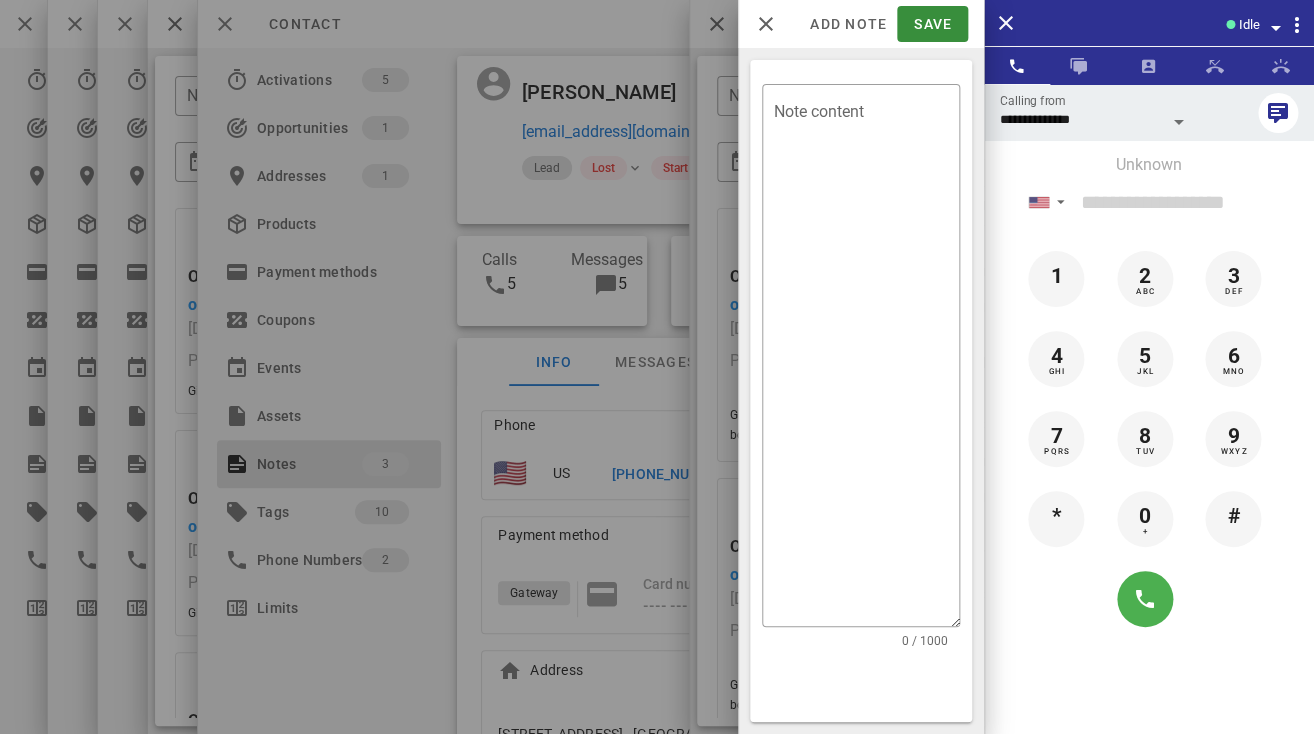 click at bounding box center (657, 367) 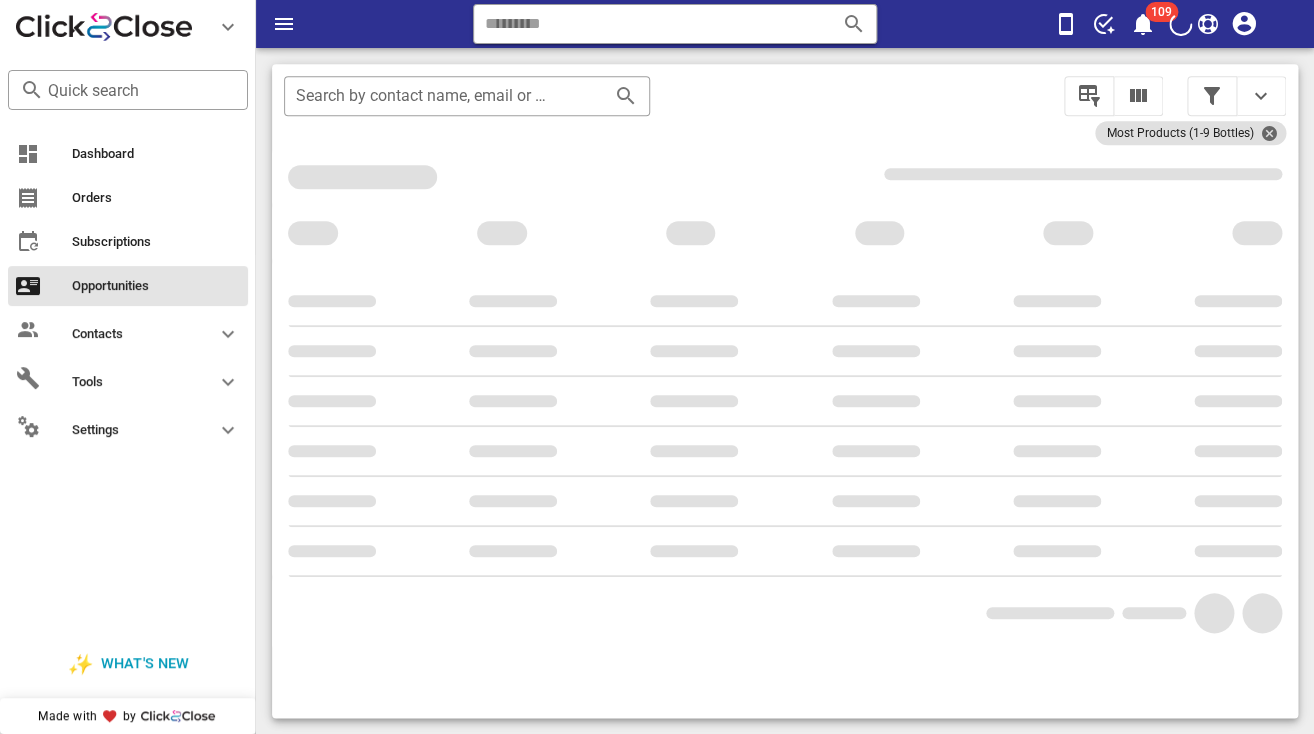 scroll, scrollTop: 356, scrollLeft: 0, axis: vertical 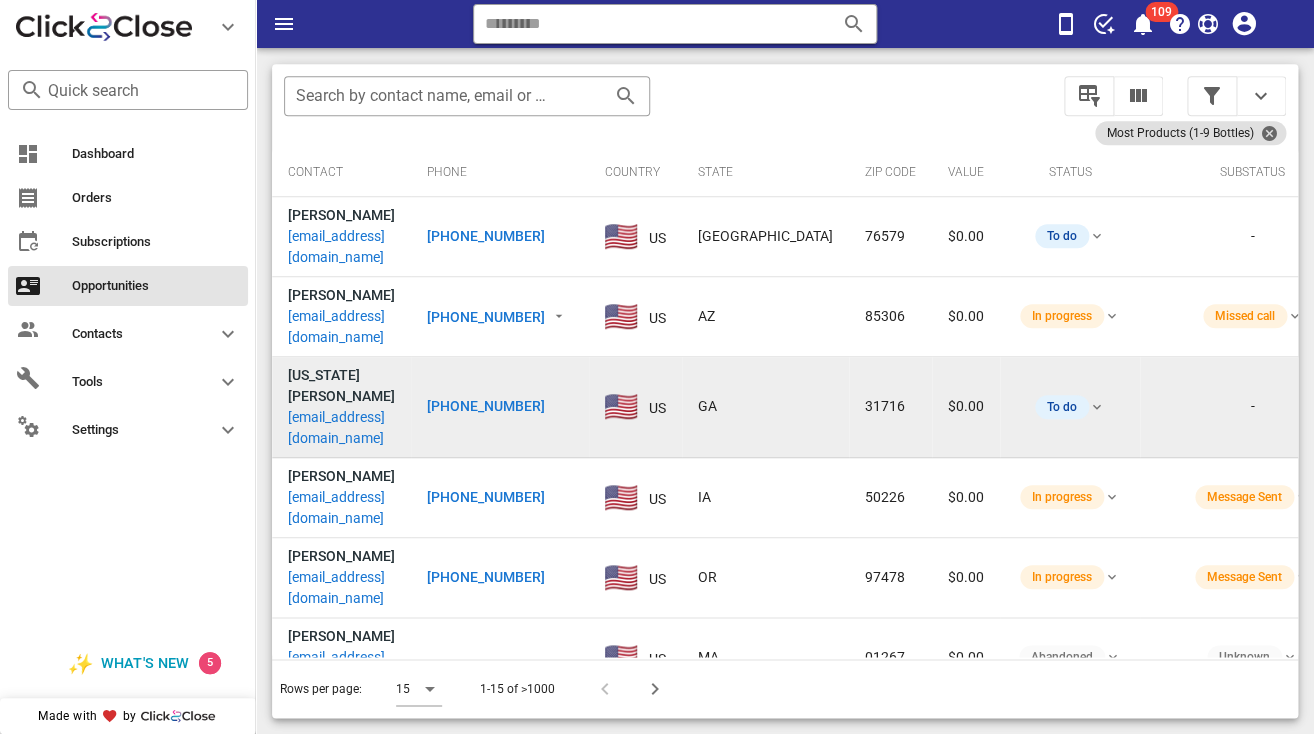 click on "[US_STATE][PERSON_NAME]" at bounding box center [341, 385] 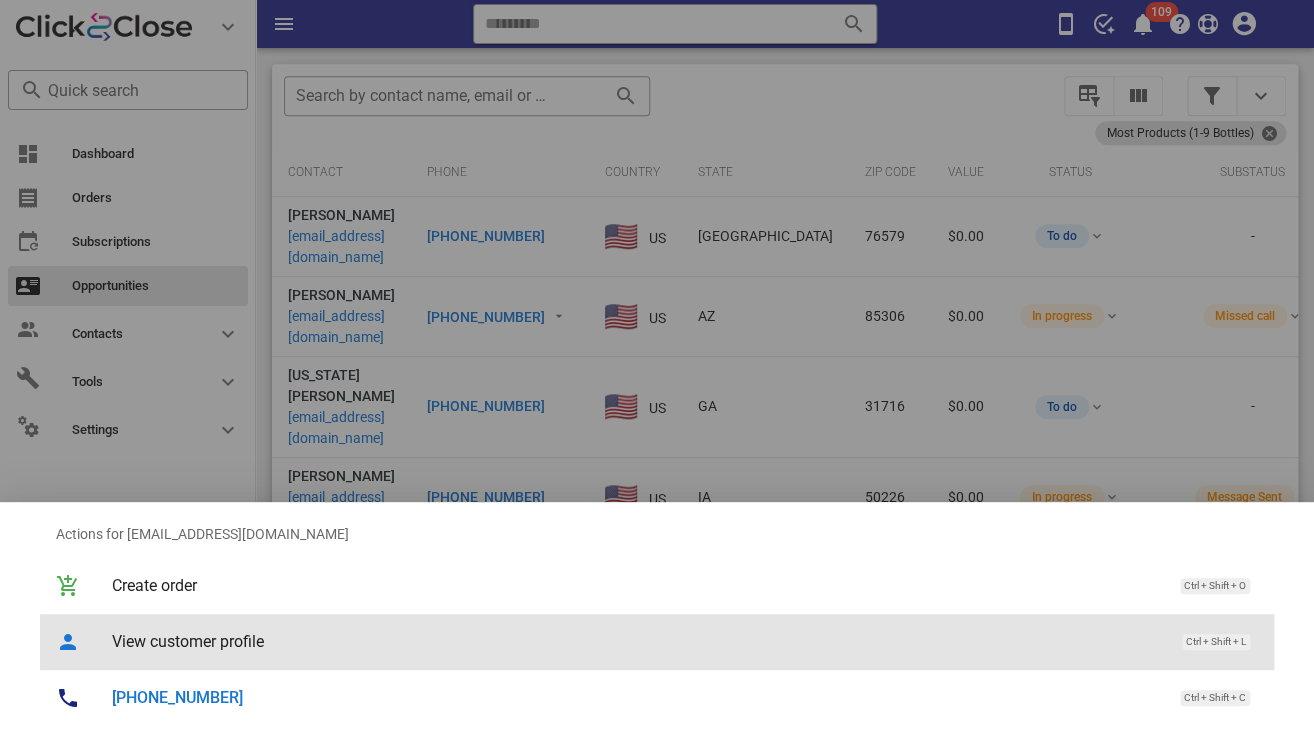 click on "View customer profile" at bounding box center (637, 641) 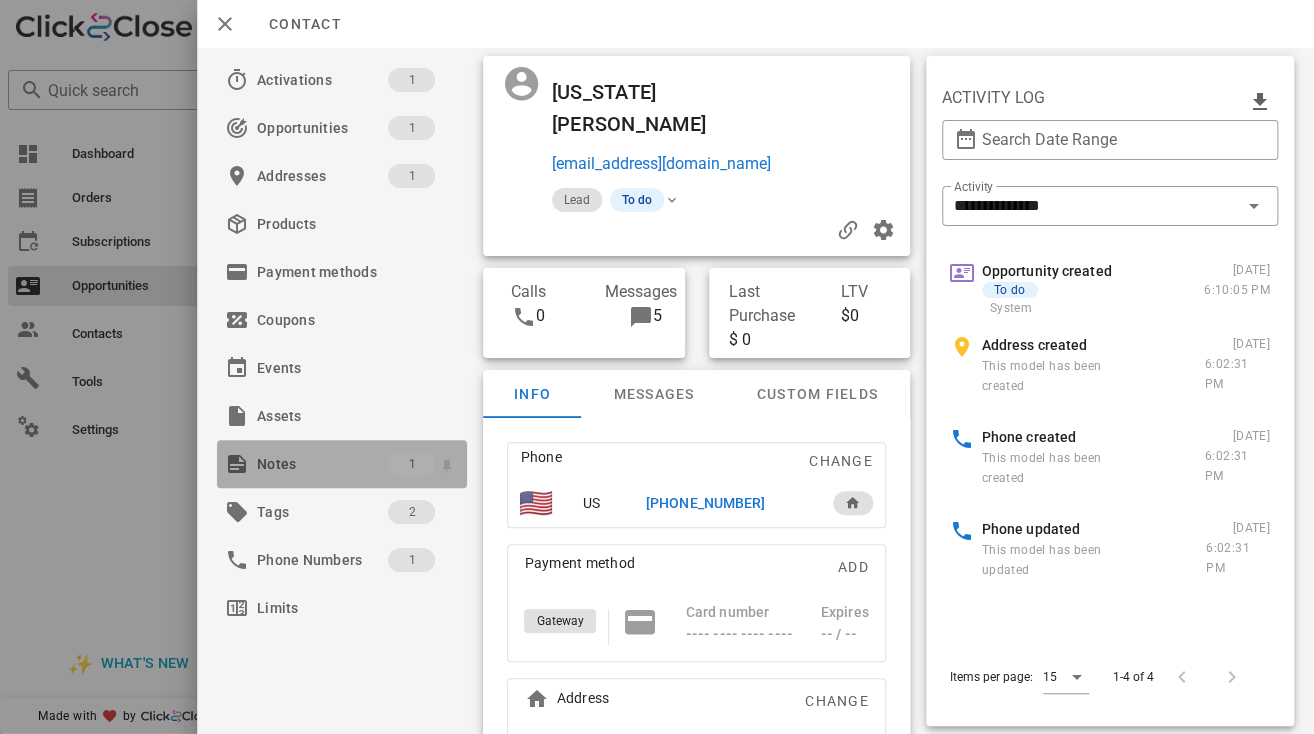 click on "Notes" at bounding box center (322, 464) 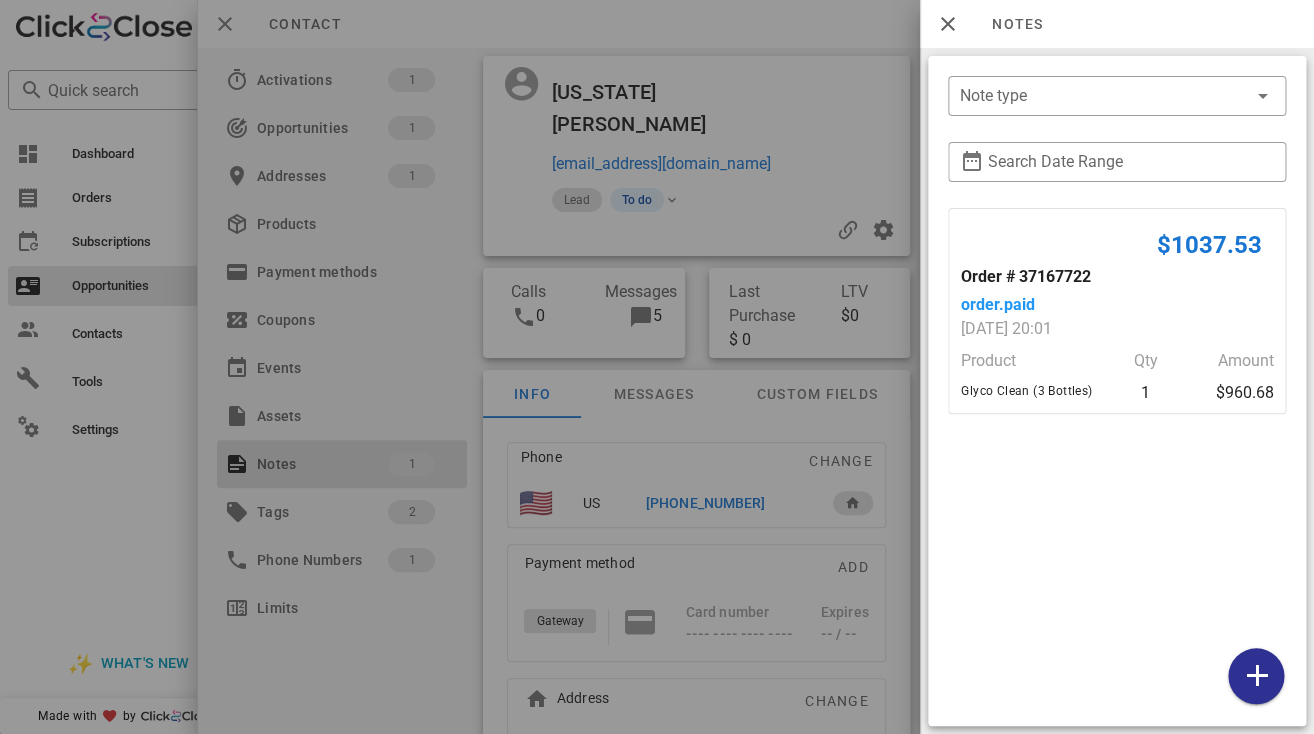 click at bounding box center (657, 367) 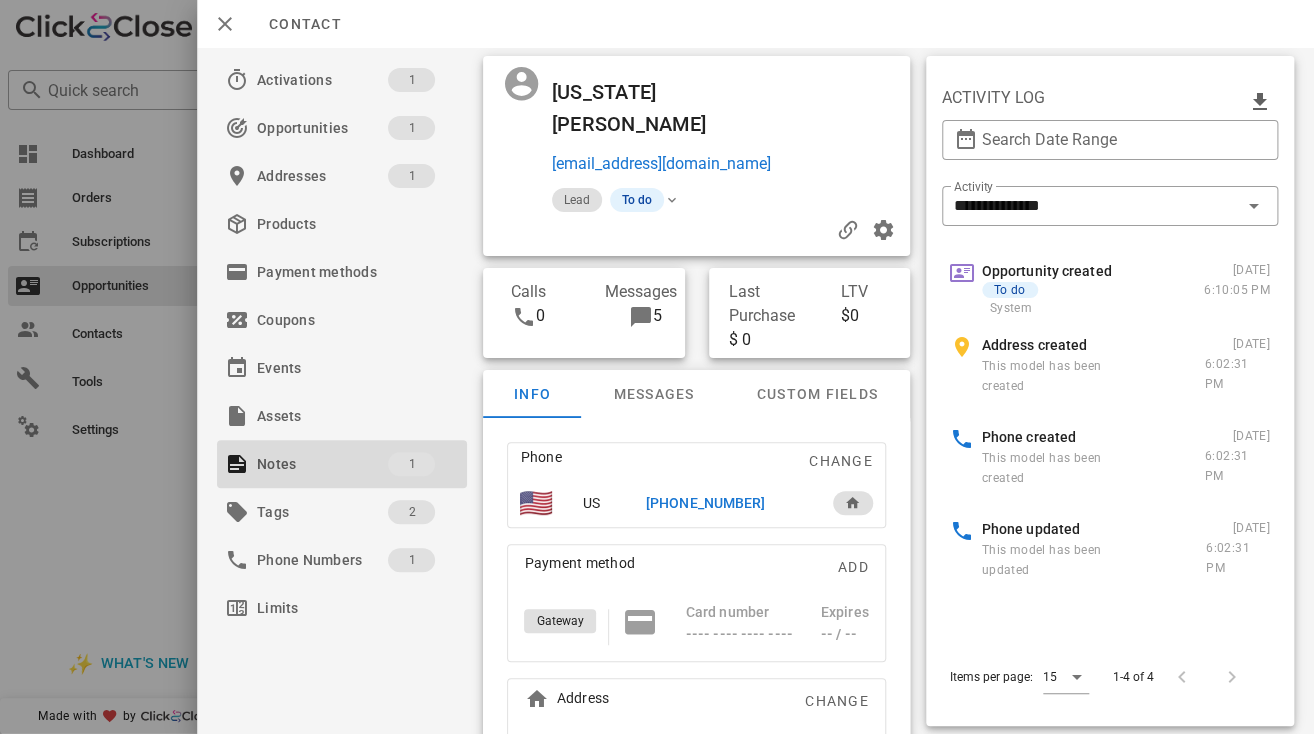 click on "[US_STATE][PERSON_NAME]" at bounding box center [639, 108] 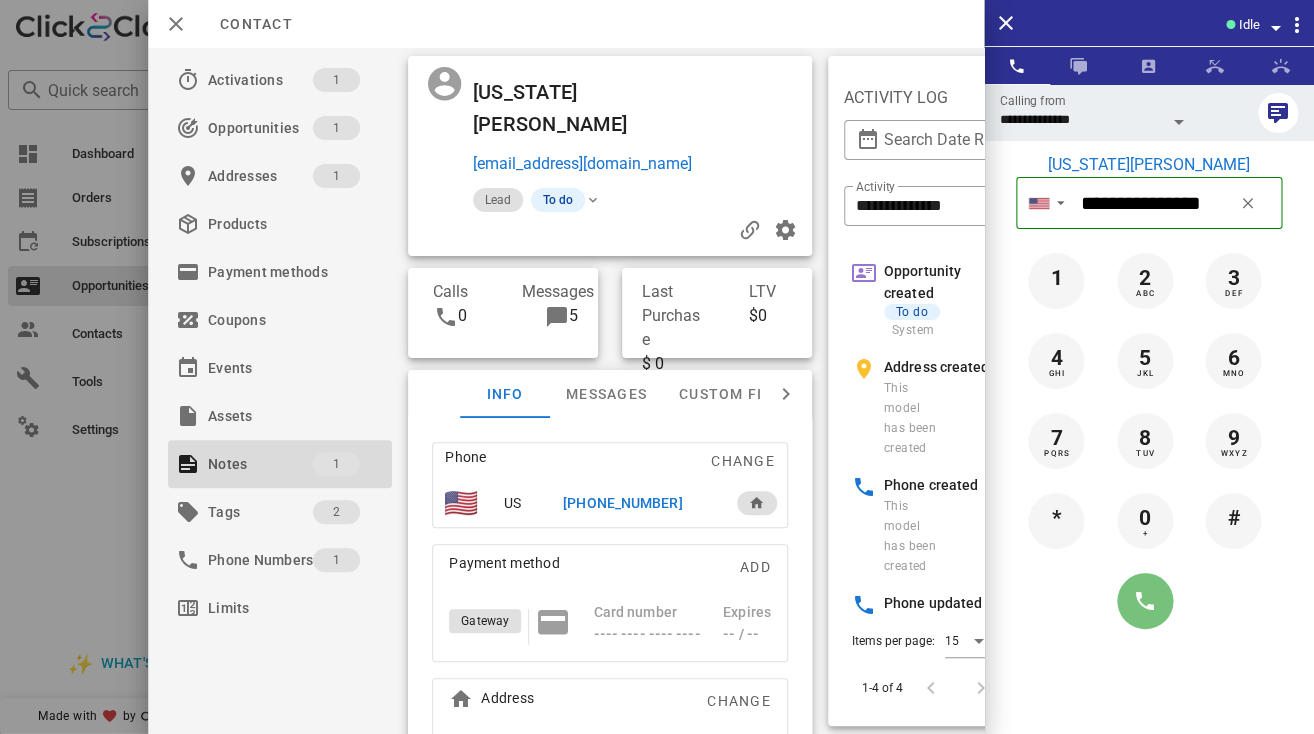 click at bounding box center [1145, 601] 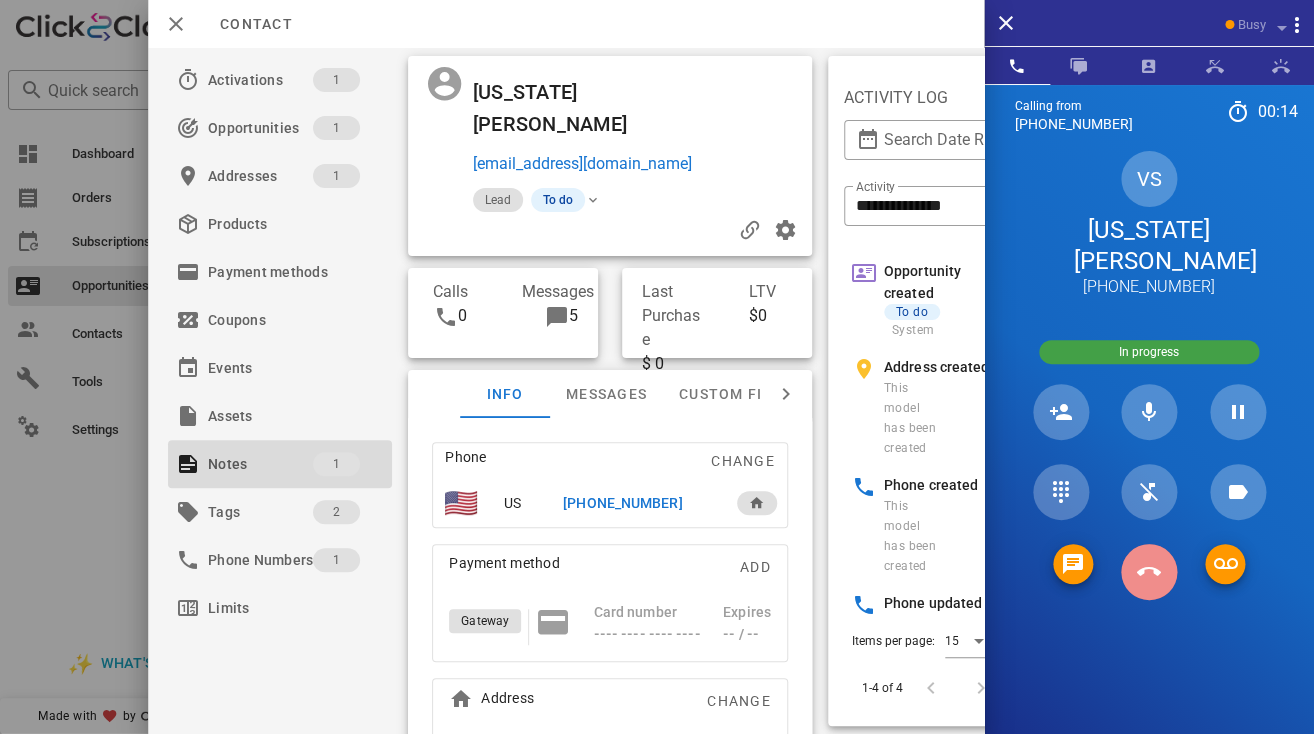 click at bounding box center [1149, 572] 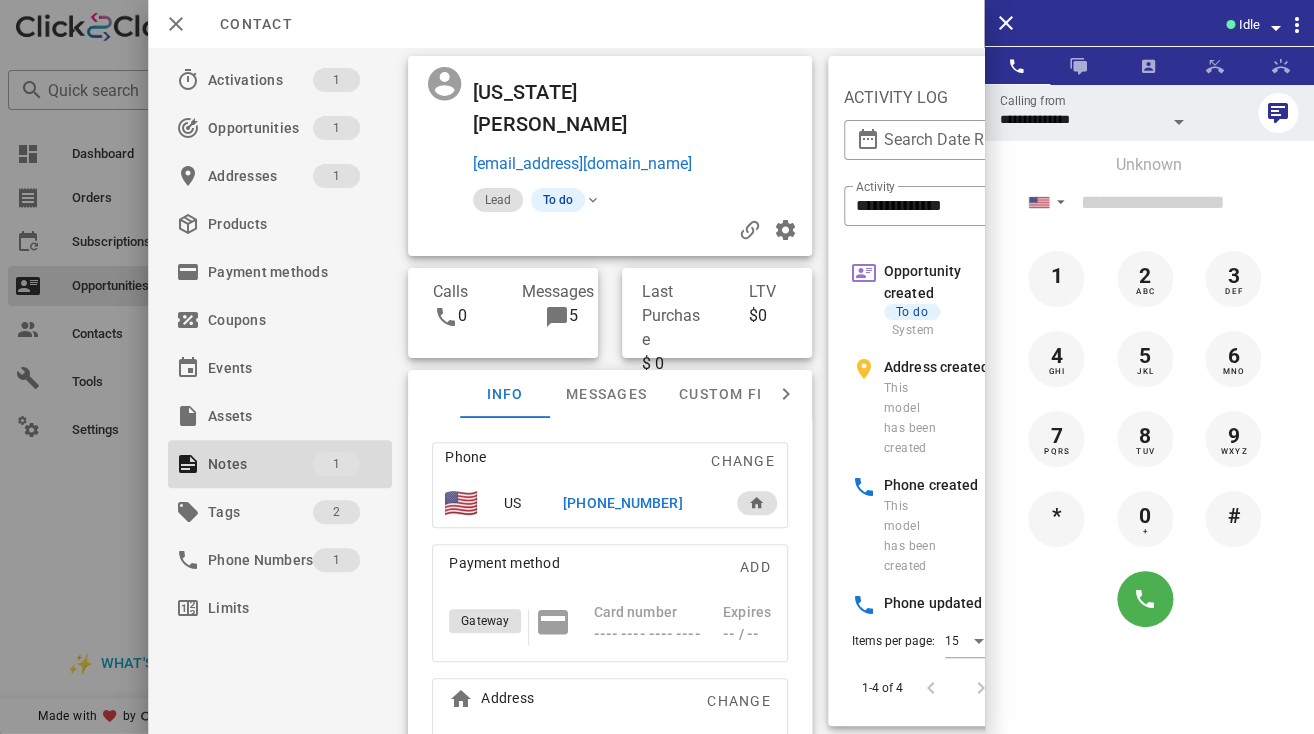 click on "[PHONE_NUMBER]" at bounding box center [639, 503] 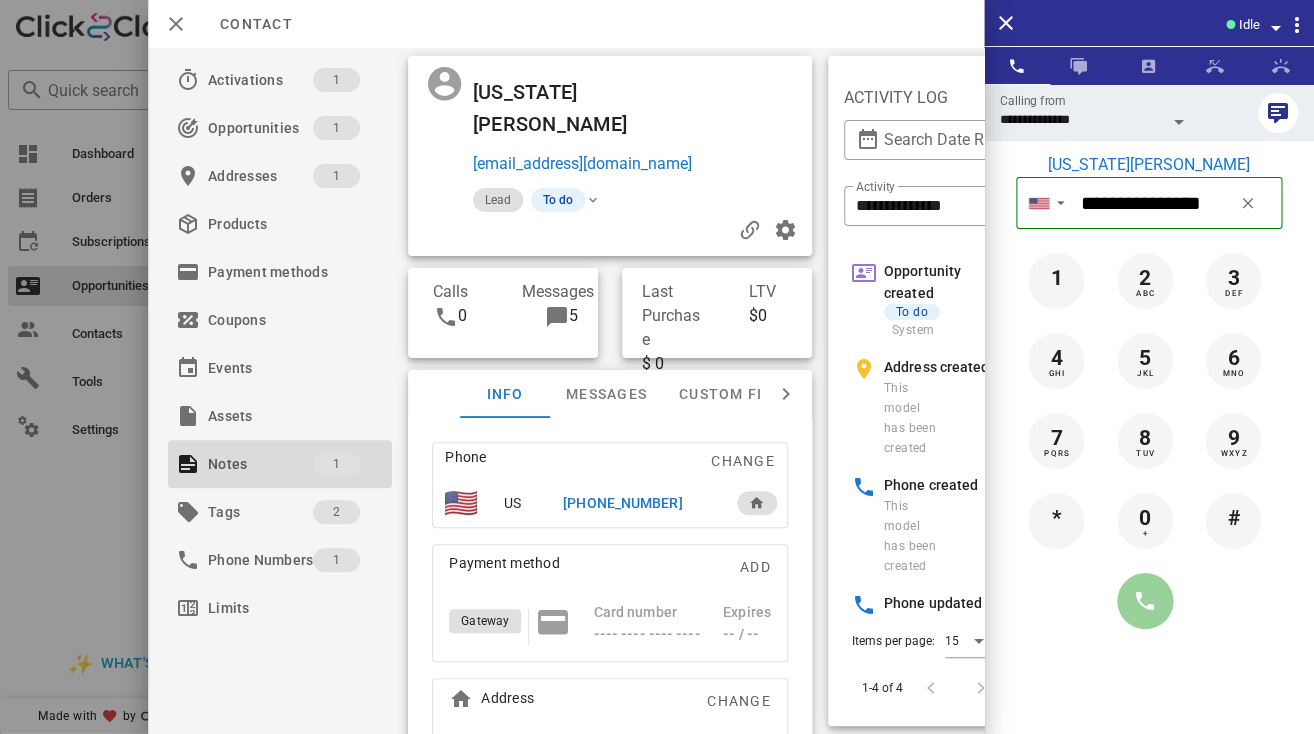 click at bounding box center (1145, 601) 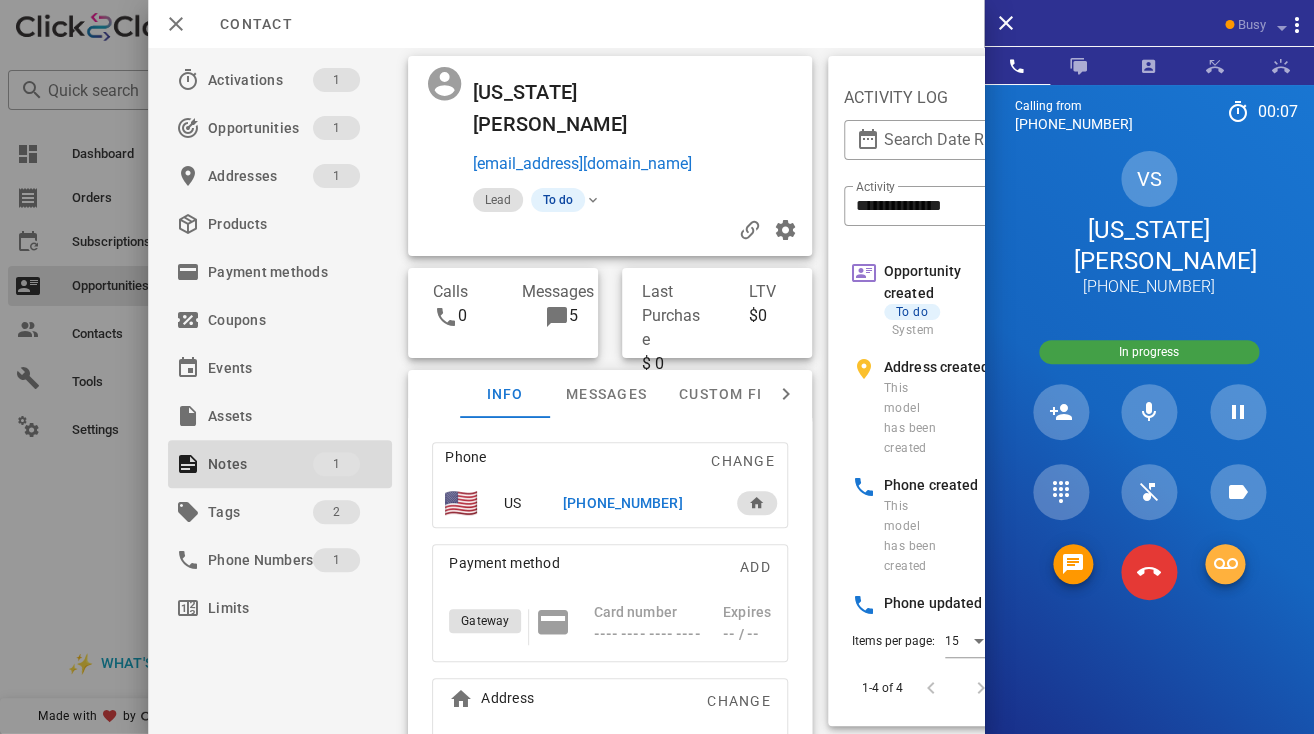 click at bounding box center [1225, 564] 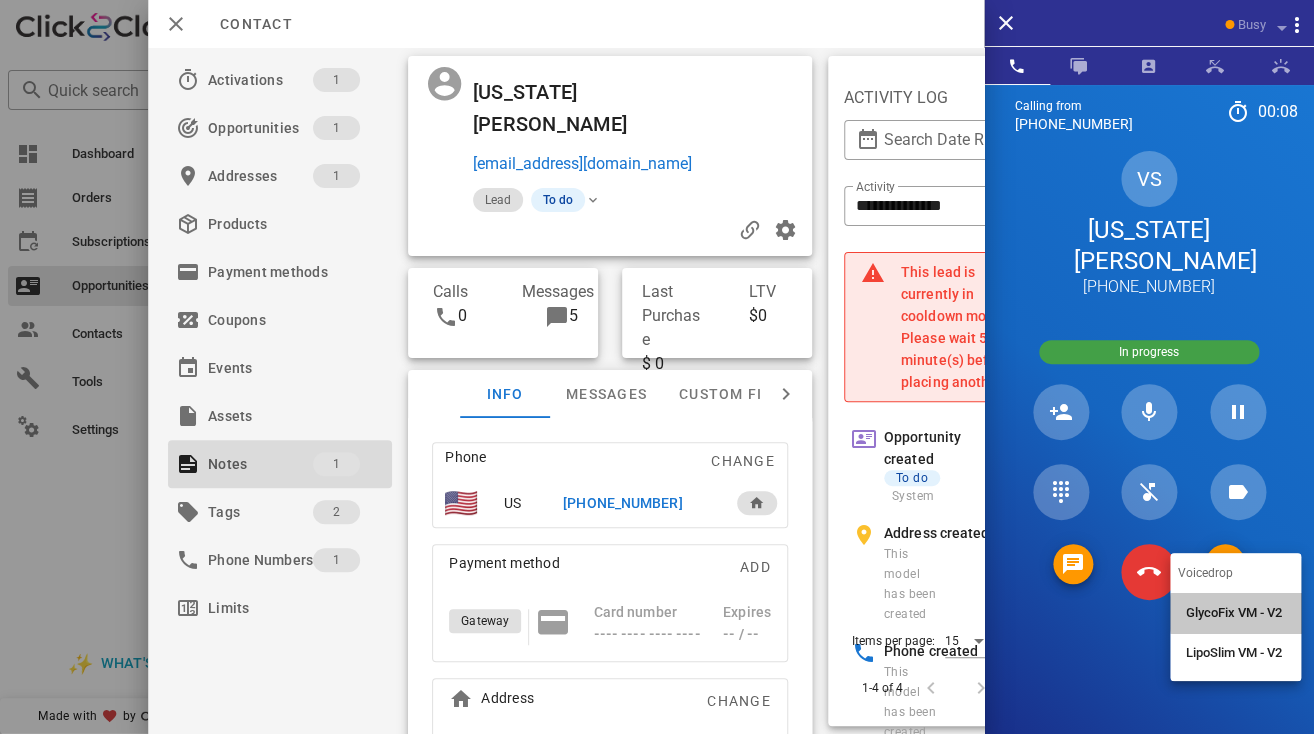 click on "GlycoFix VM - V2" at bounding box center (1235, 613) 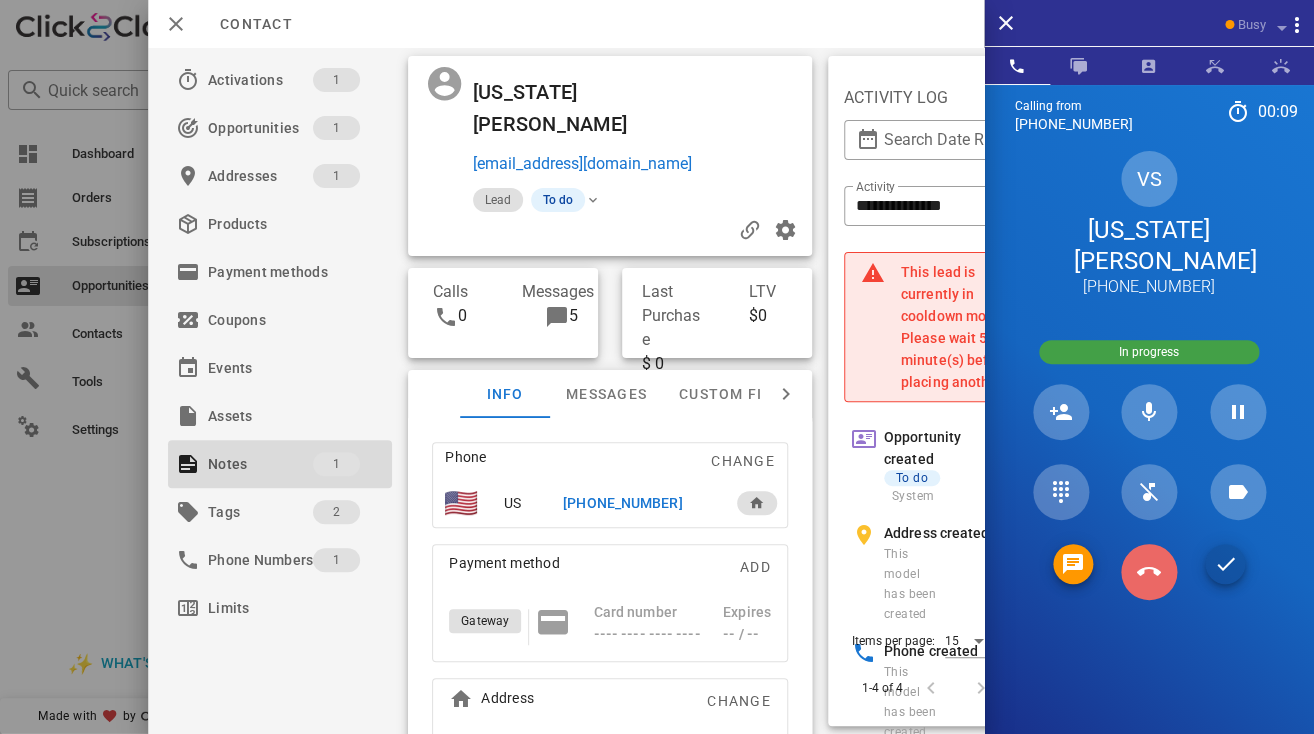 click at bounding box center [1149, 572] 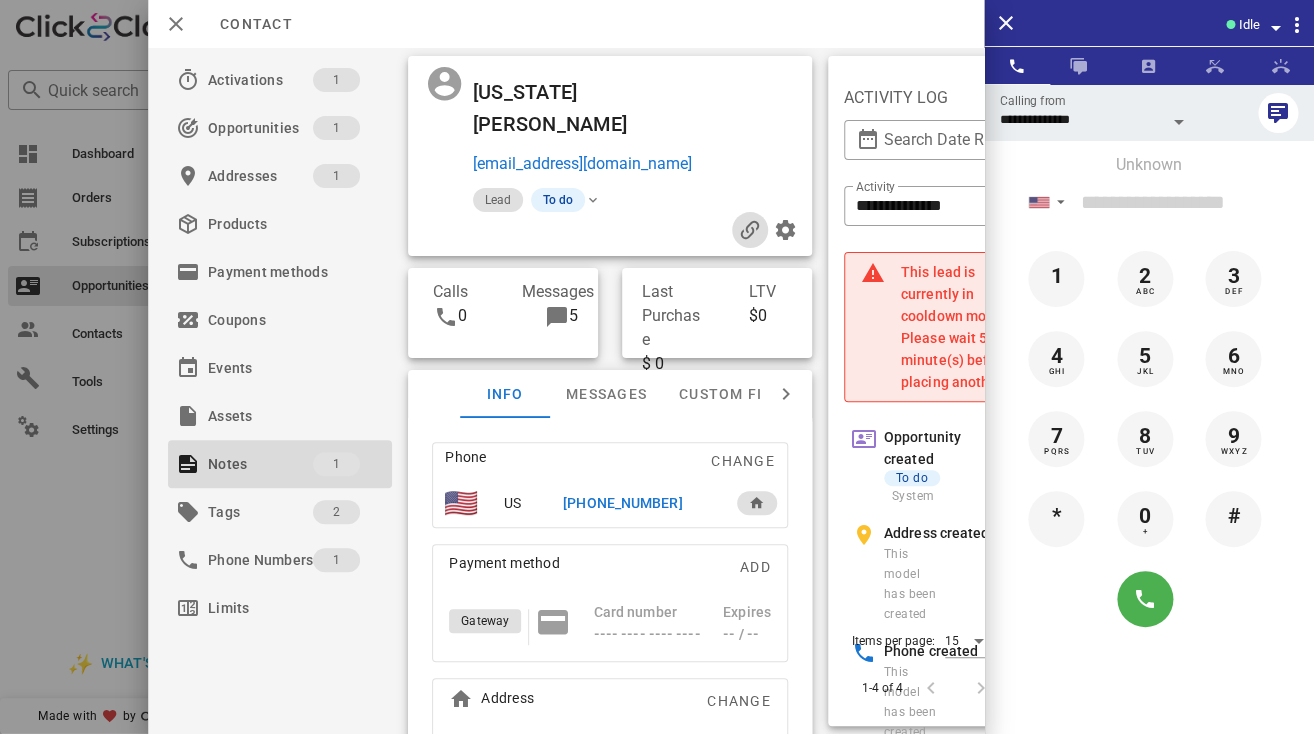 click at bounding box center [749, 230] 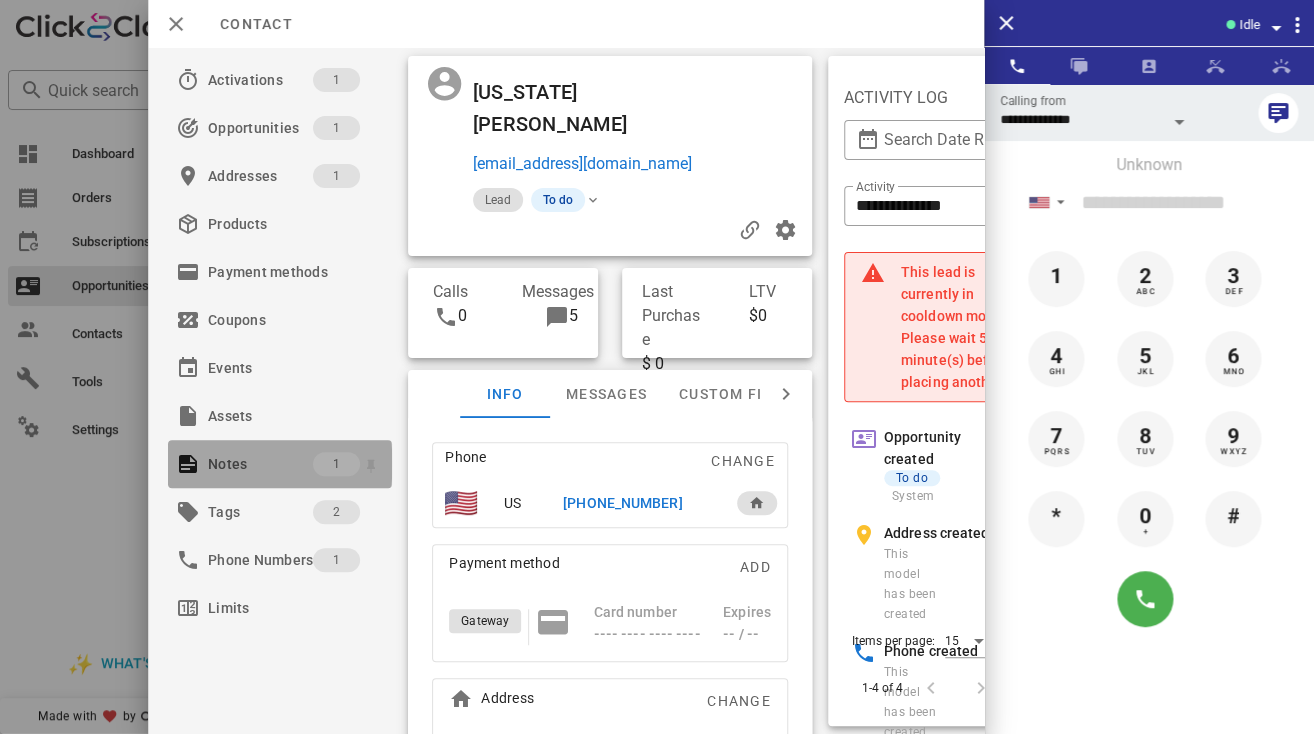 click on "Notes" at bounding box center [260, 464] 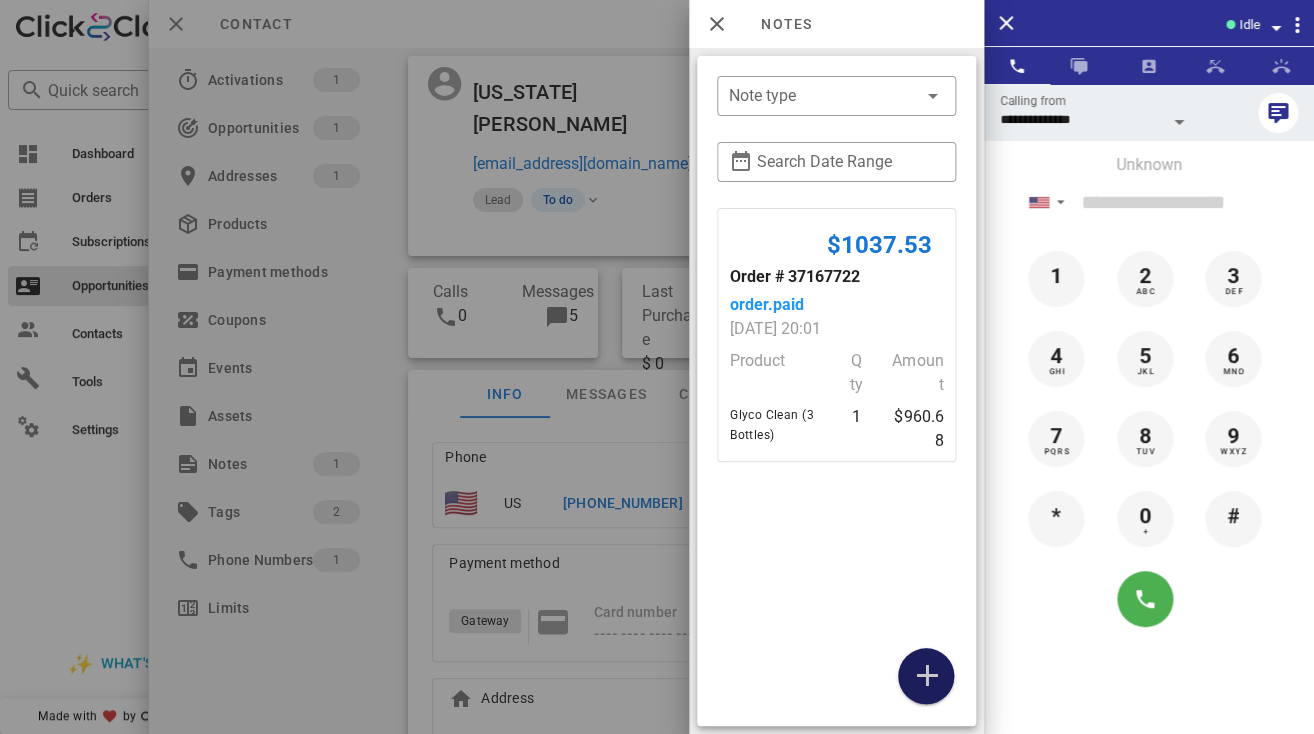 click at bounding box center (926, 676) 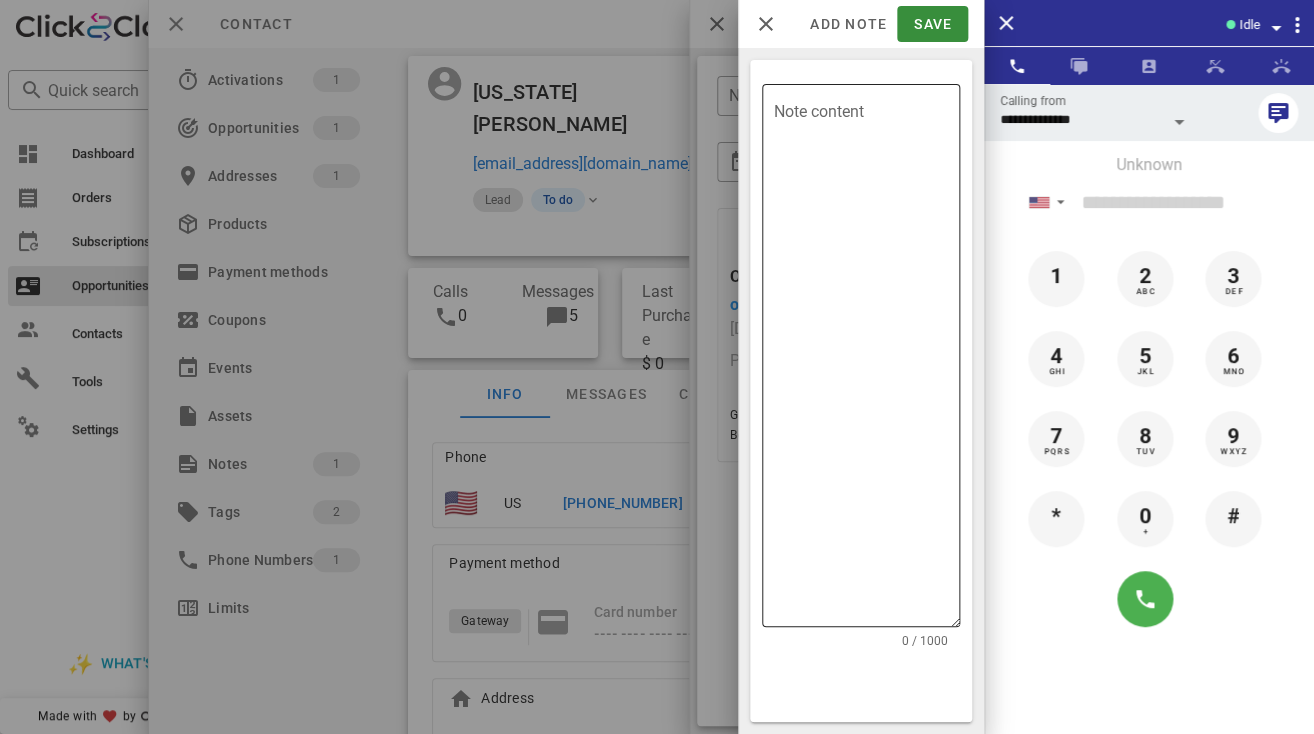 click on "Note content" at bounding box center (867, 360) 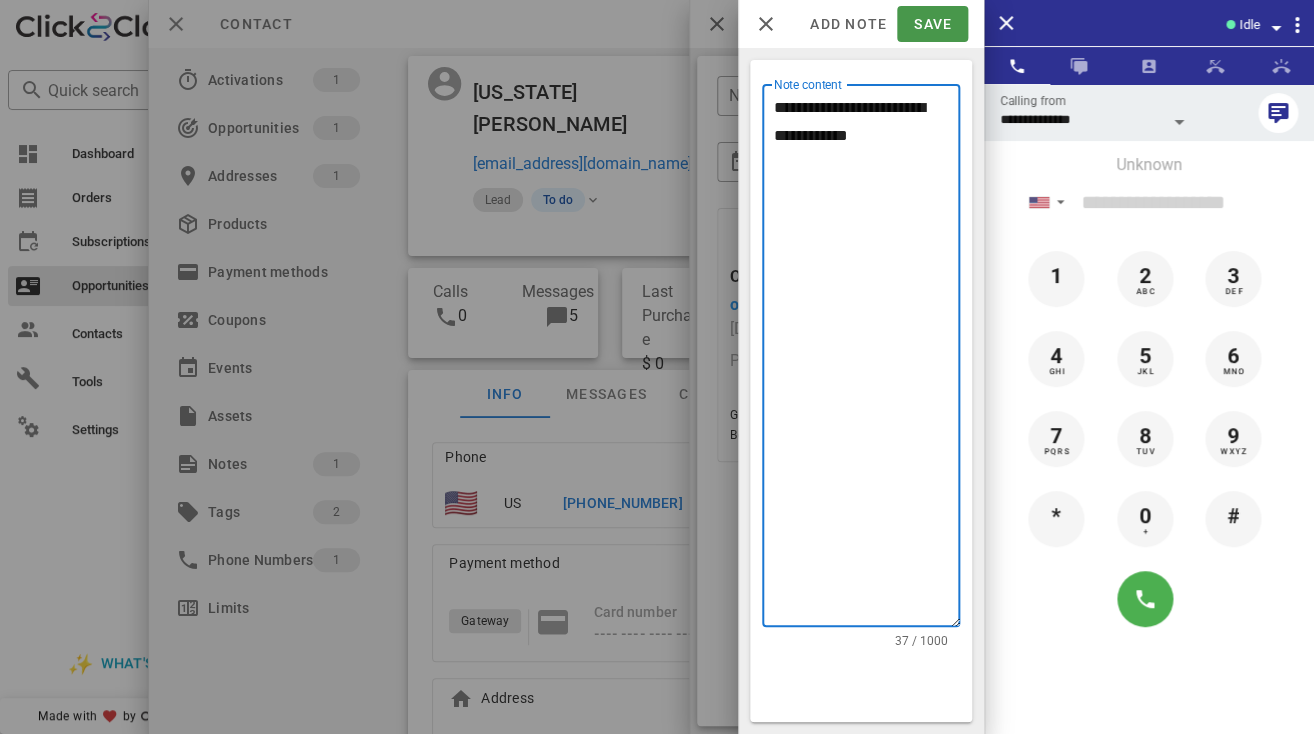type on "**********" 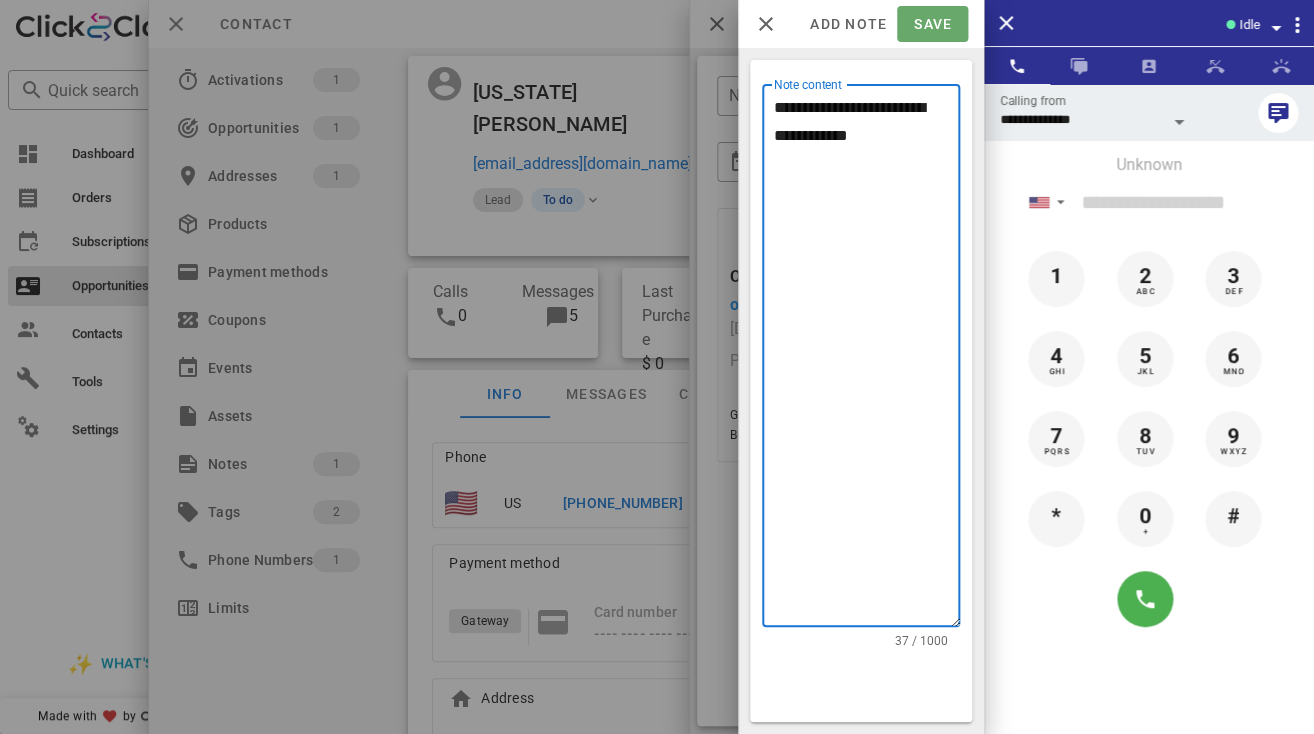 click on "Save" at bounding box center [932, 24] 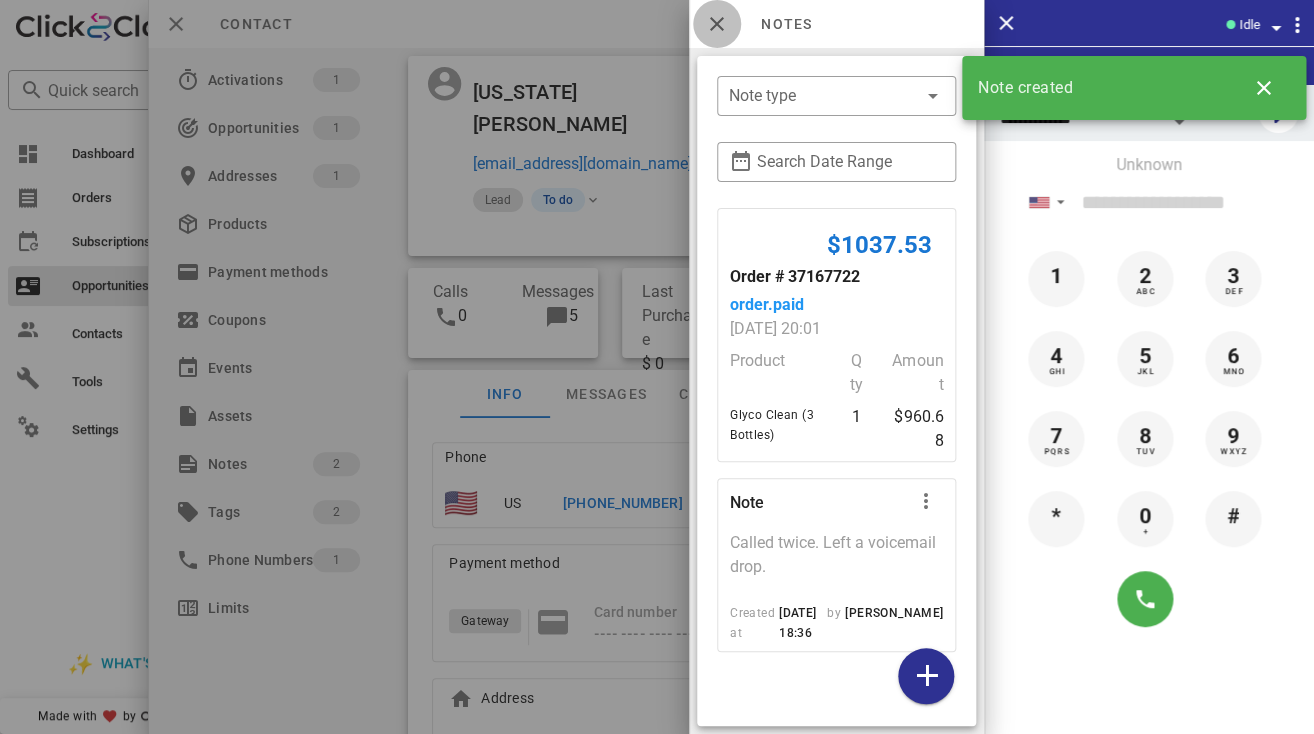 click at bounding box center (717, 24) 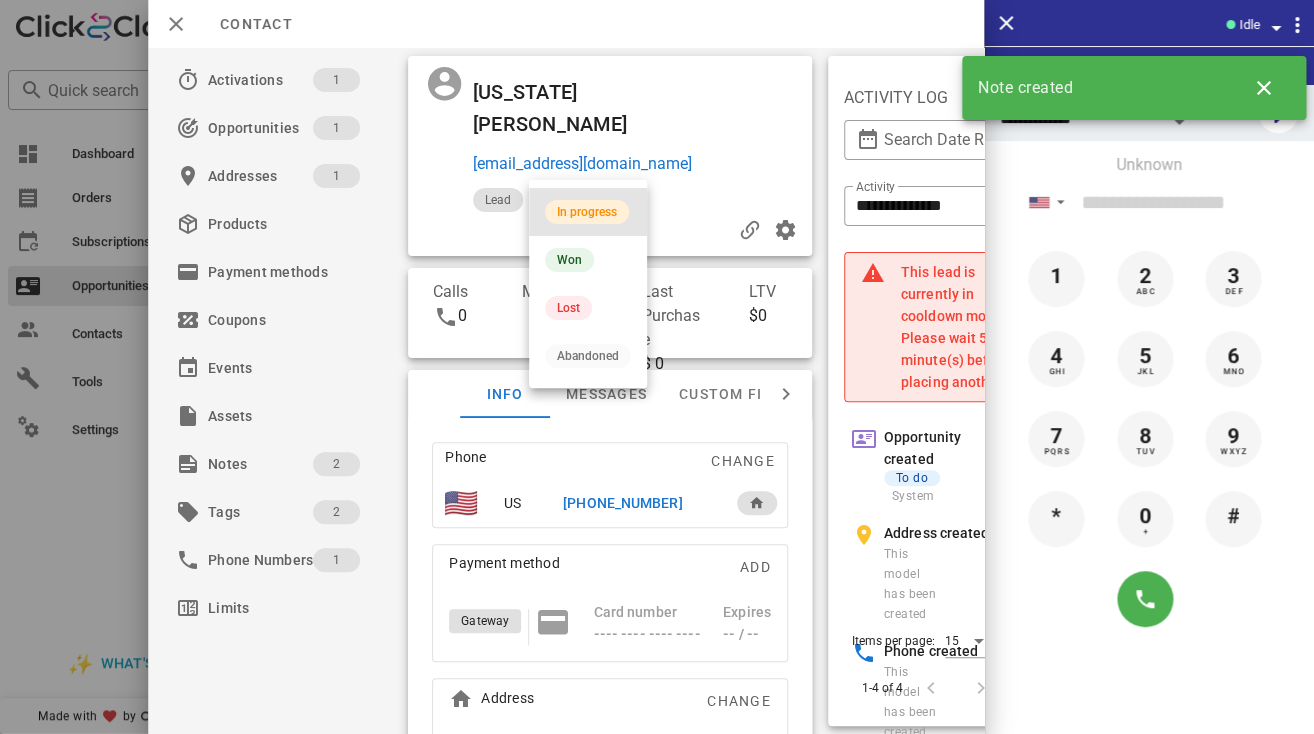 click on "In progress" at bounding box center [587, 212] 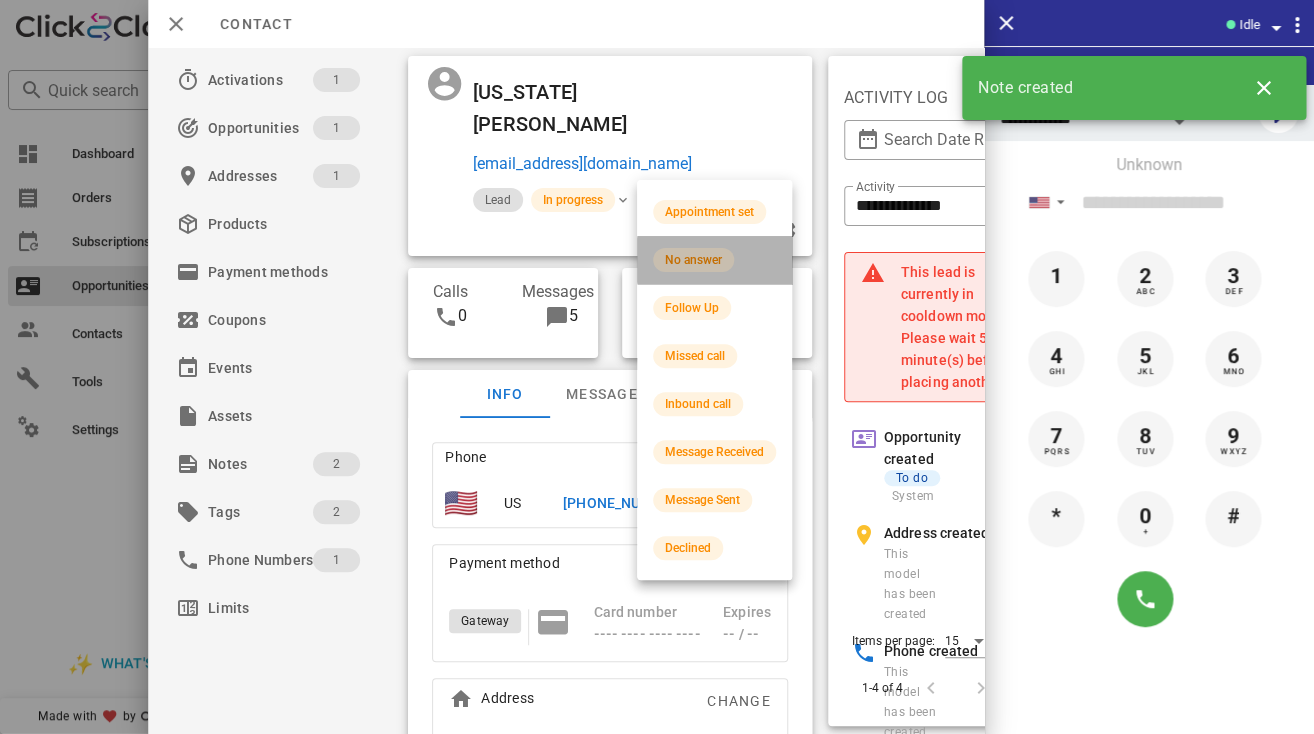 click on "No answer" at bounding box center (714, 260) 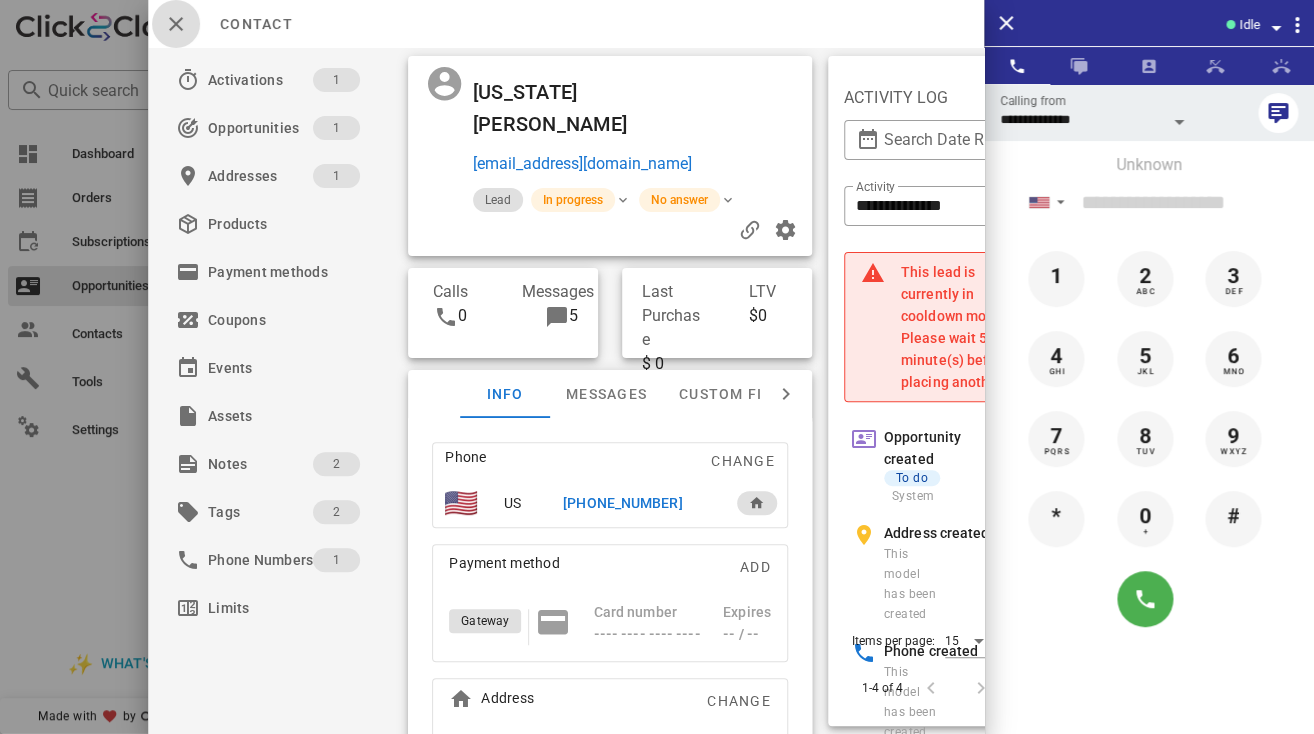 click at bounding box center (176, 24) 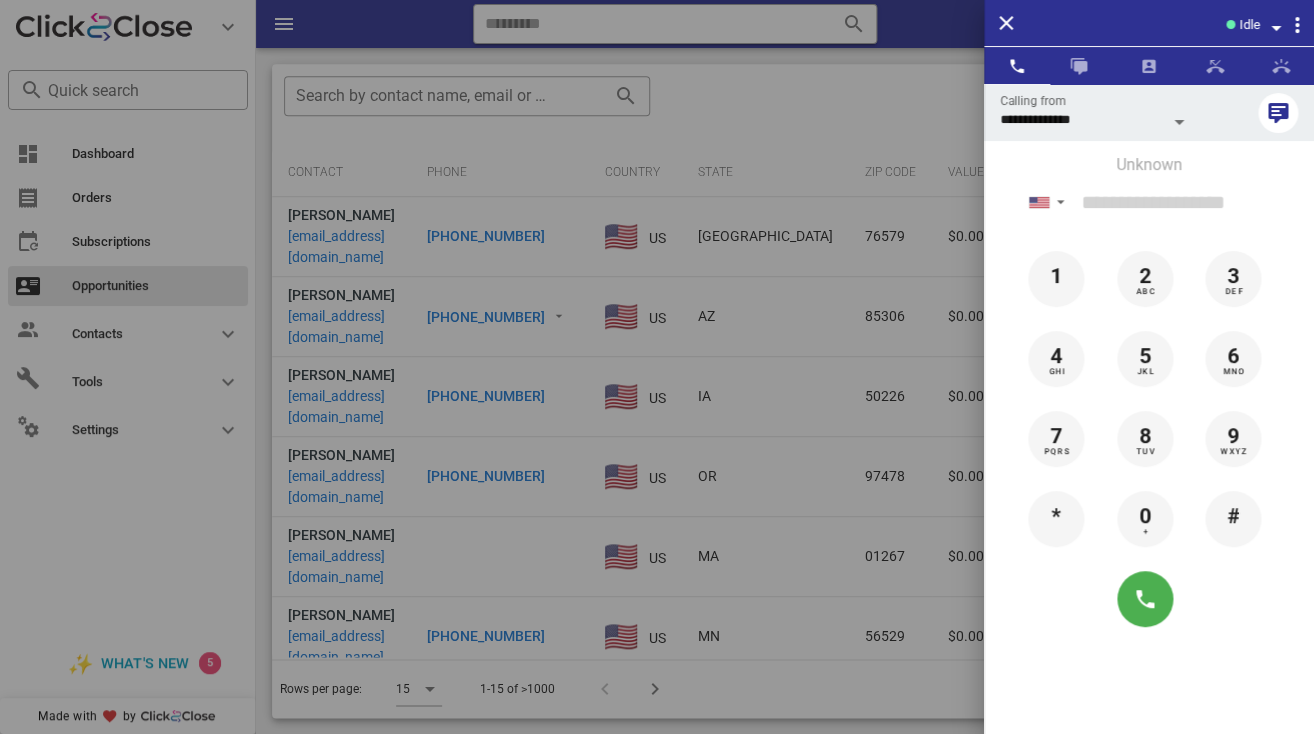 click at bounding box center [657, 367] 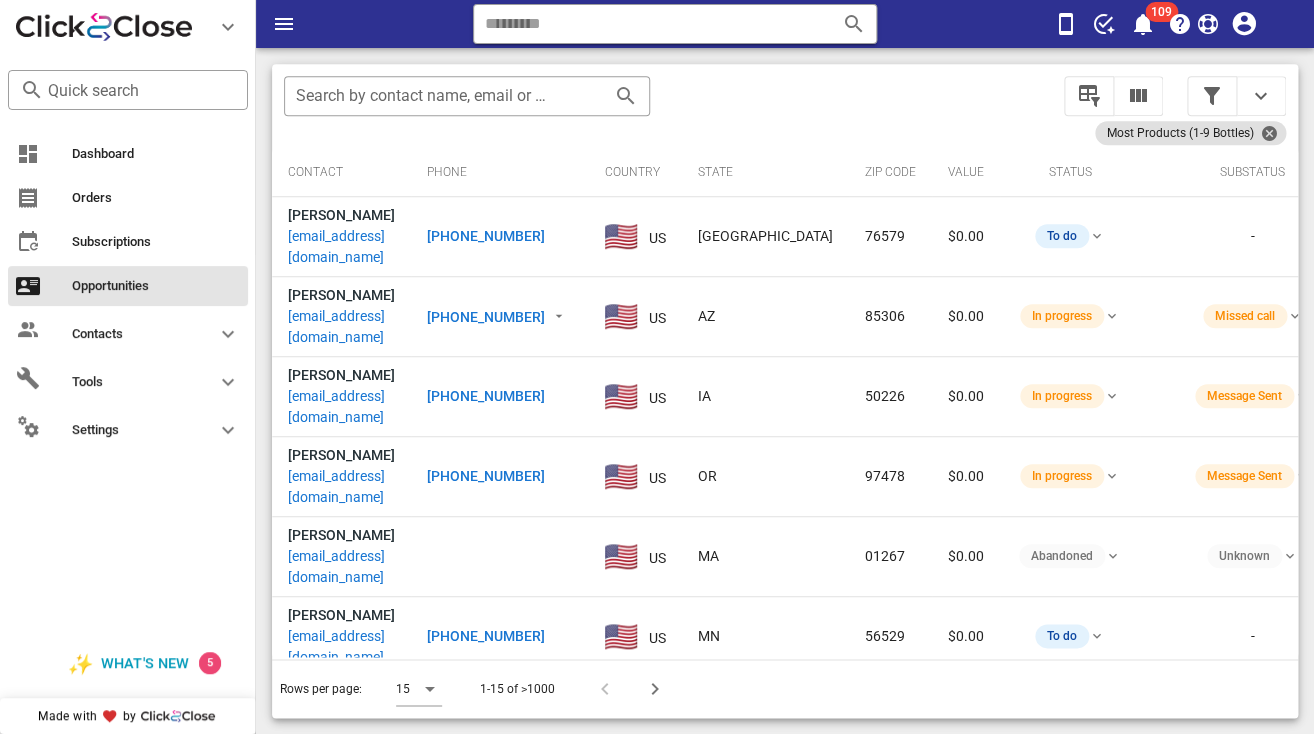 scroll, scrollTop: 47, scrollLeft: 0, axis: vertical 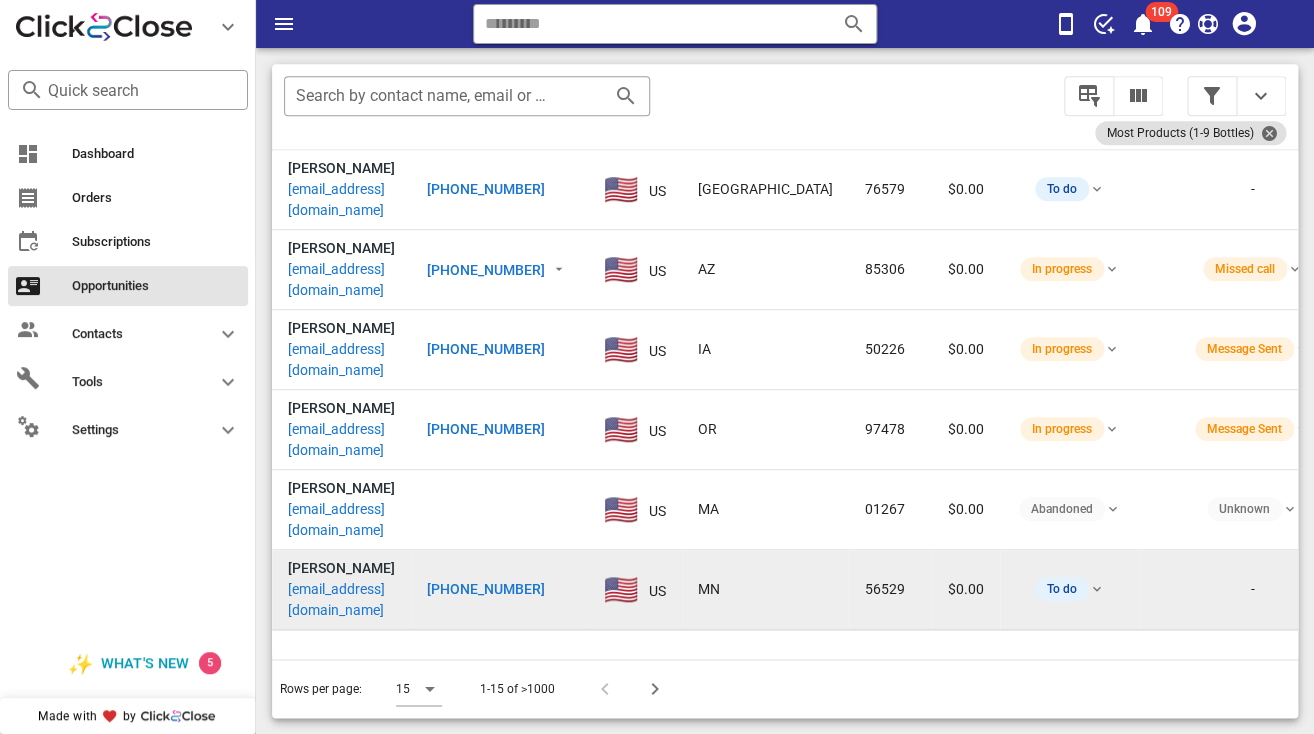 click on "tn1975@me.com" at bounding box center [341, 600] 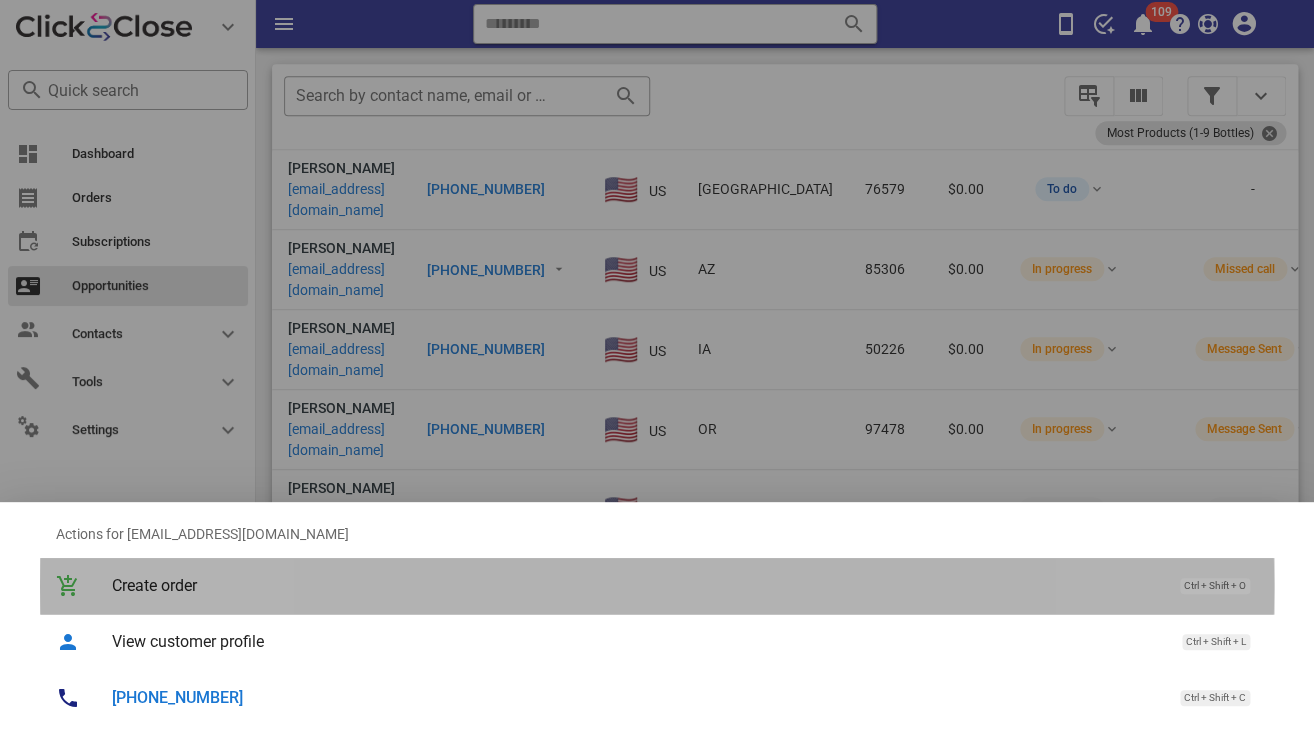 click on "Create order Ctrl + Shift + O" at bounding box center [657, 586] 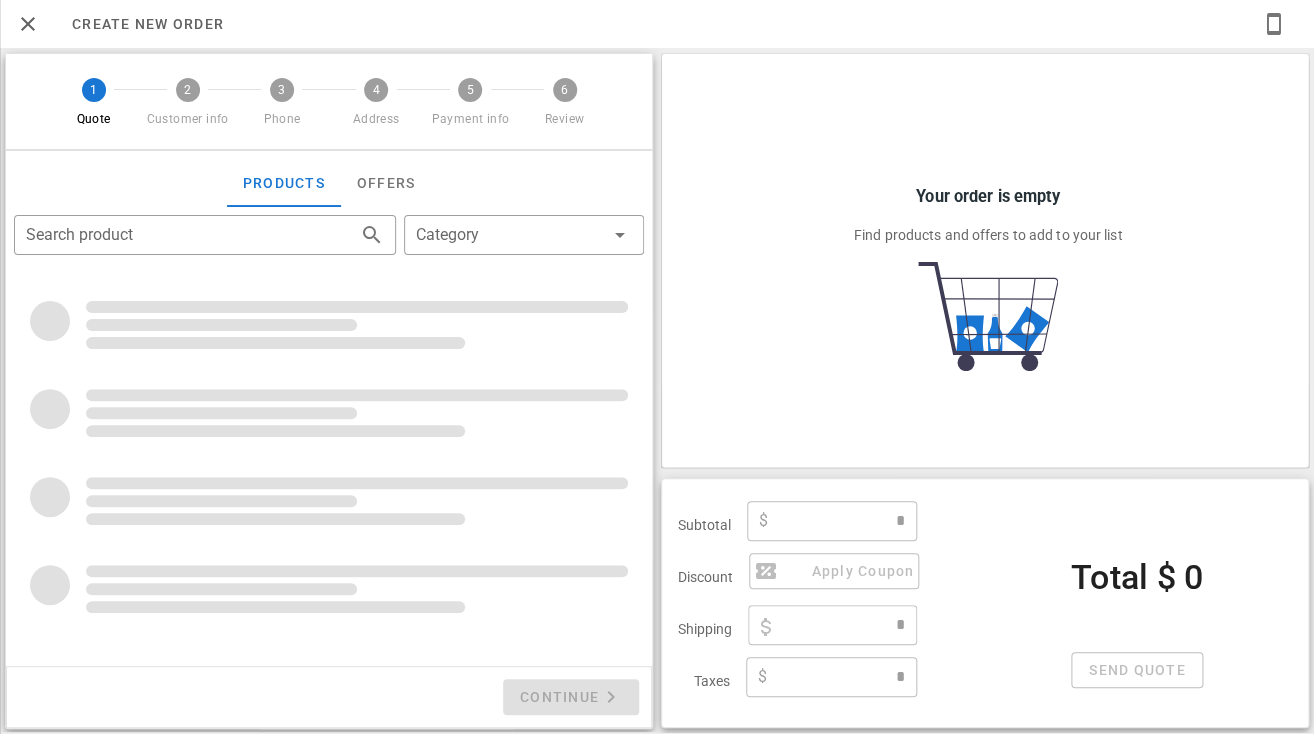 type on "**********" 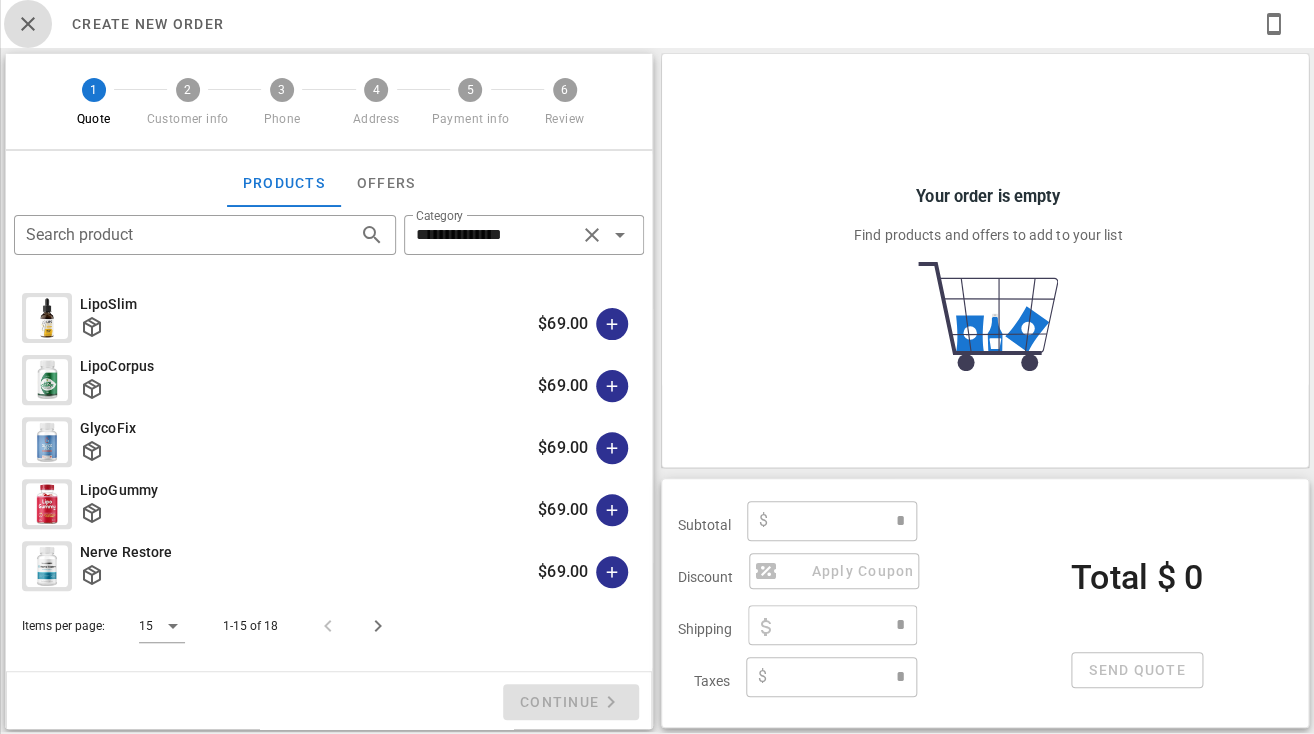 click at bounding box center [28, 24] 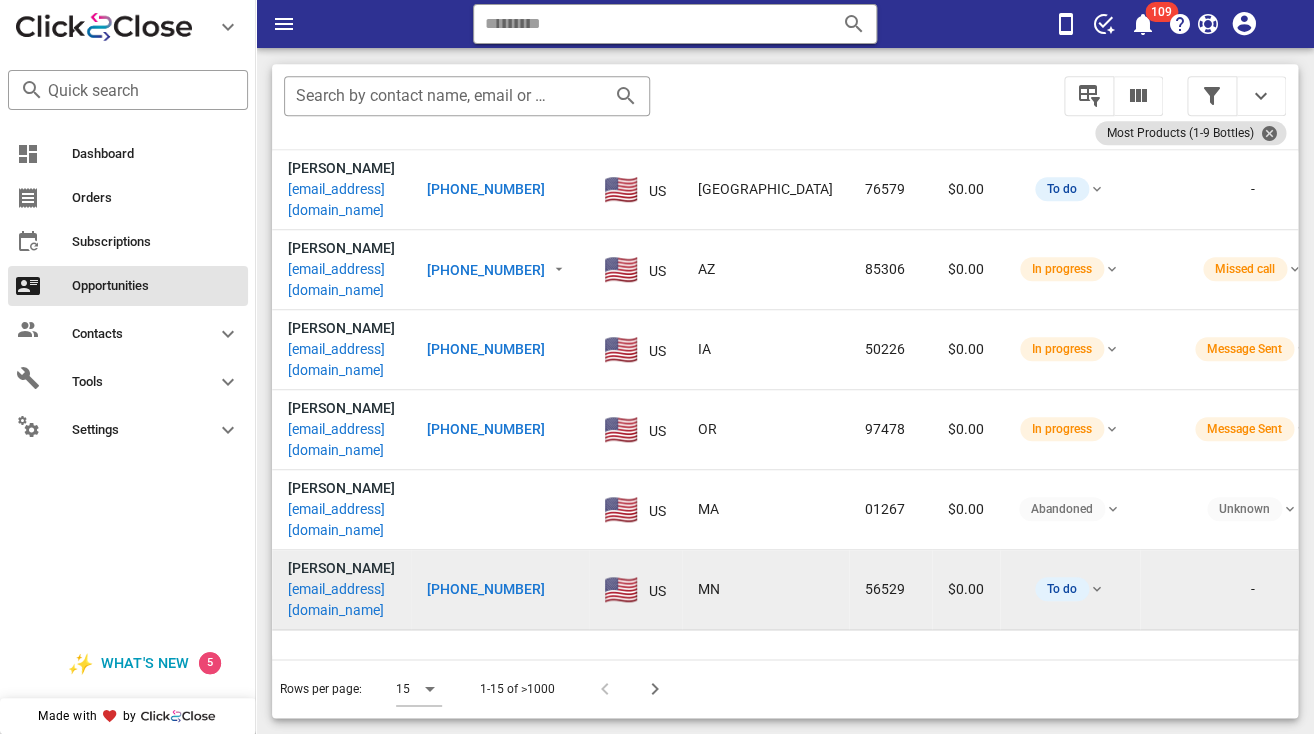 click on "tn1975@me.com" at bounding box center [341, 600] 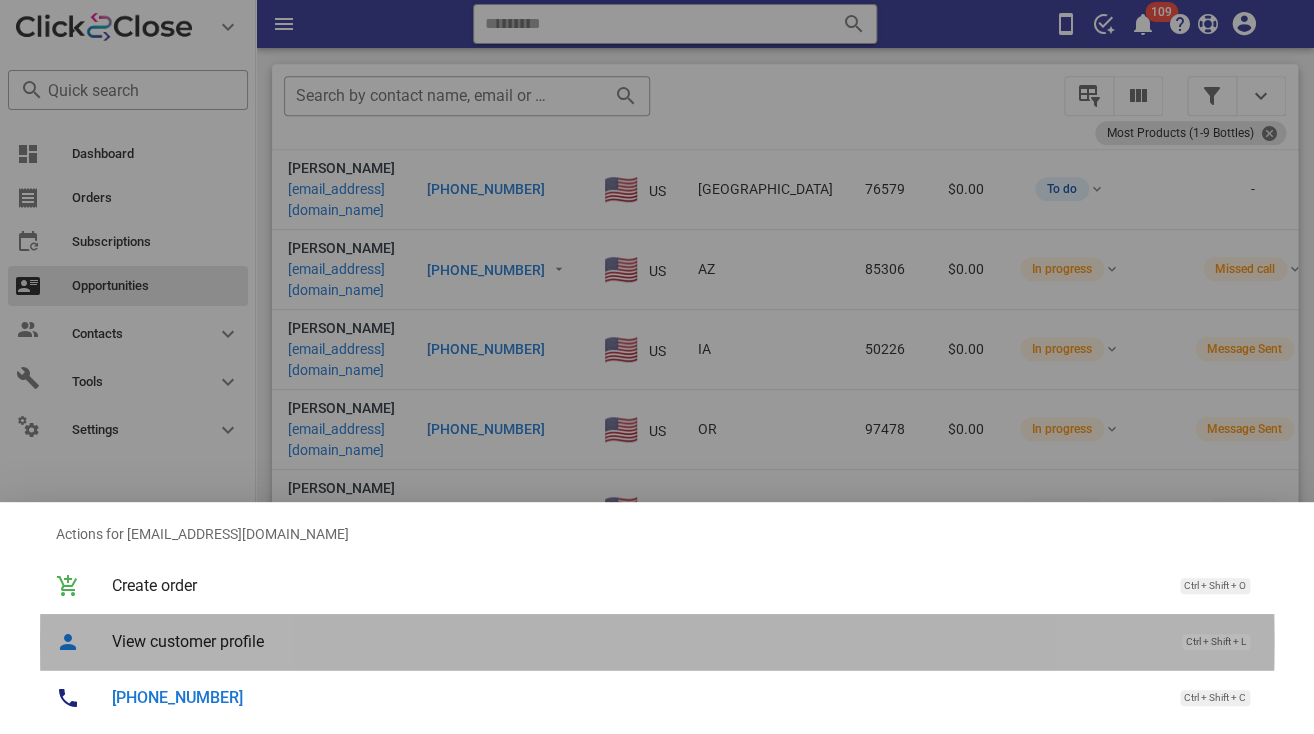 click on "View customer profile" at bounding box center [637, 641] 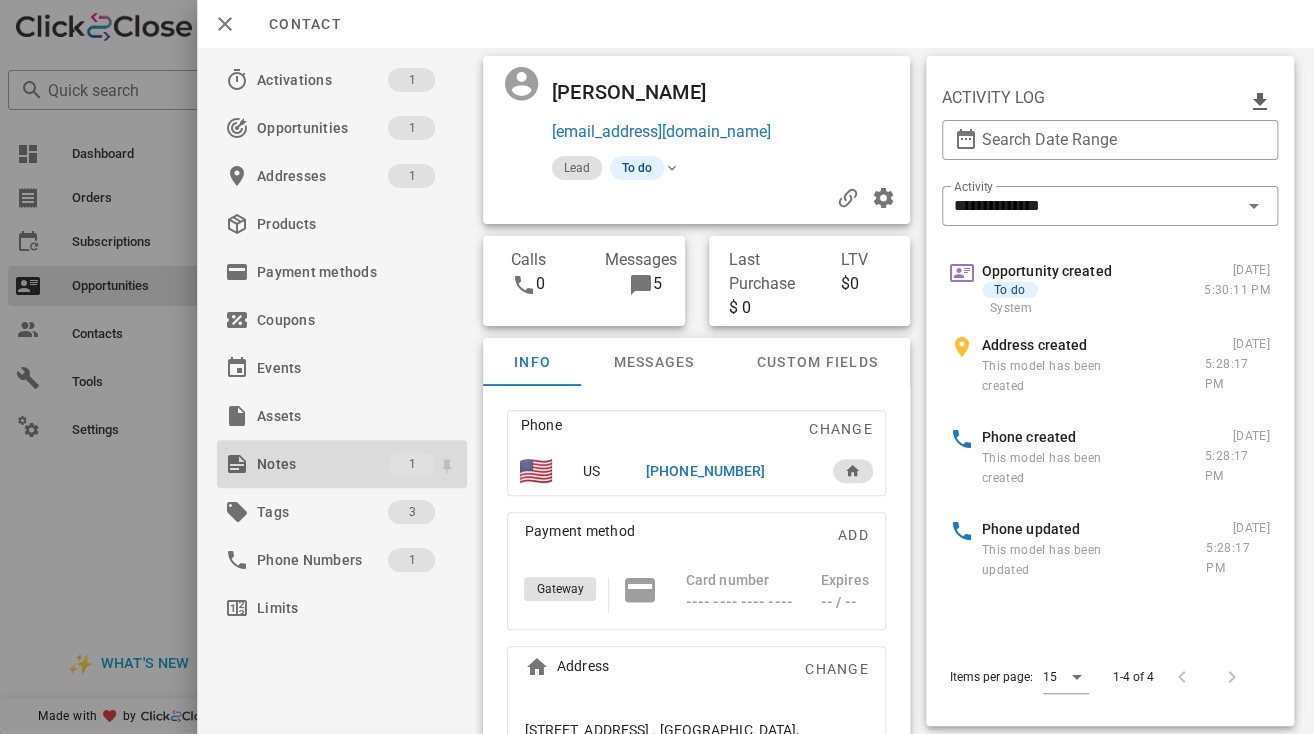 click on "Notes" at bounding box center (322, 464) 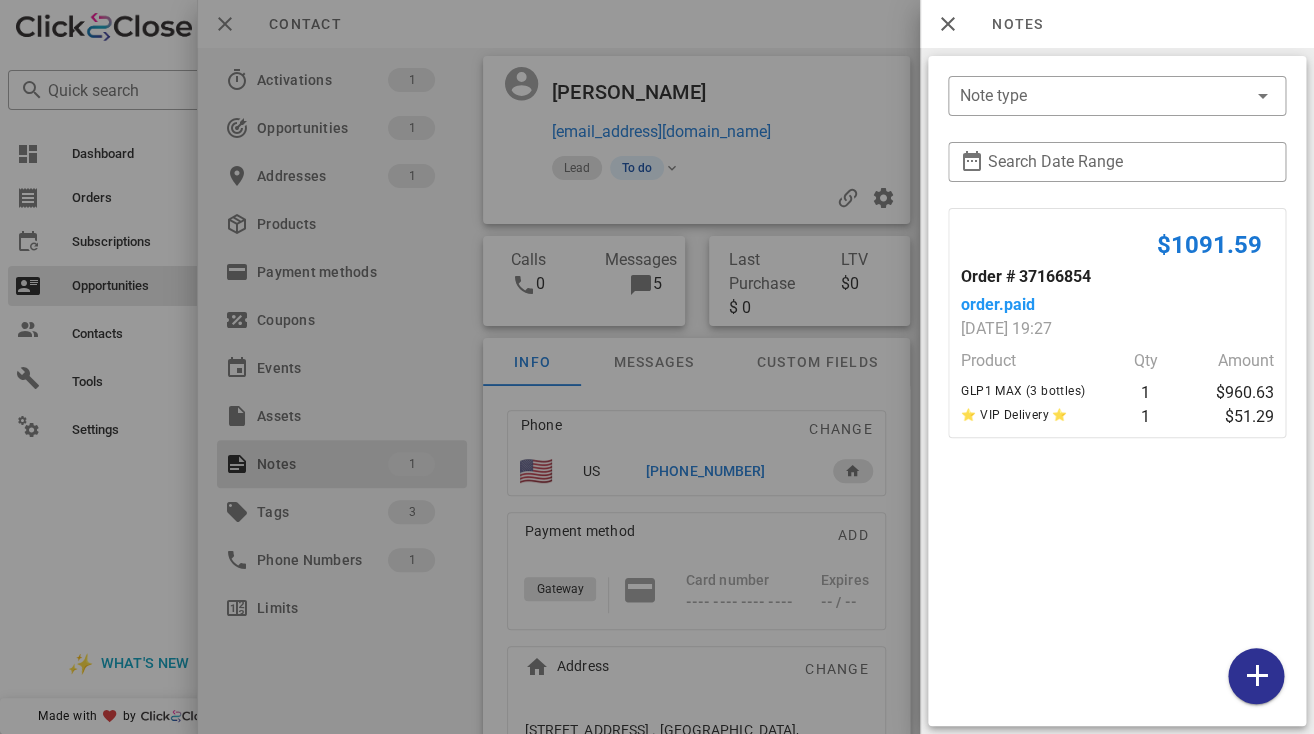 click at bounding box center (657, 367) 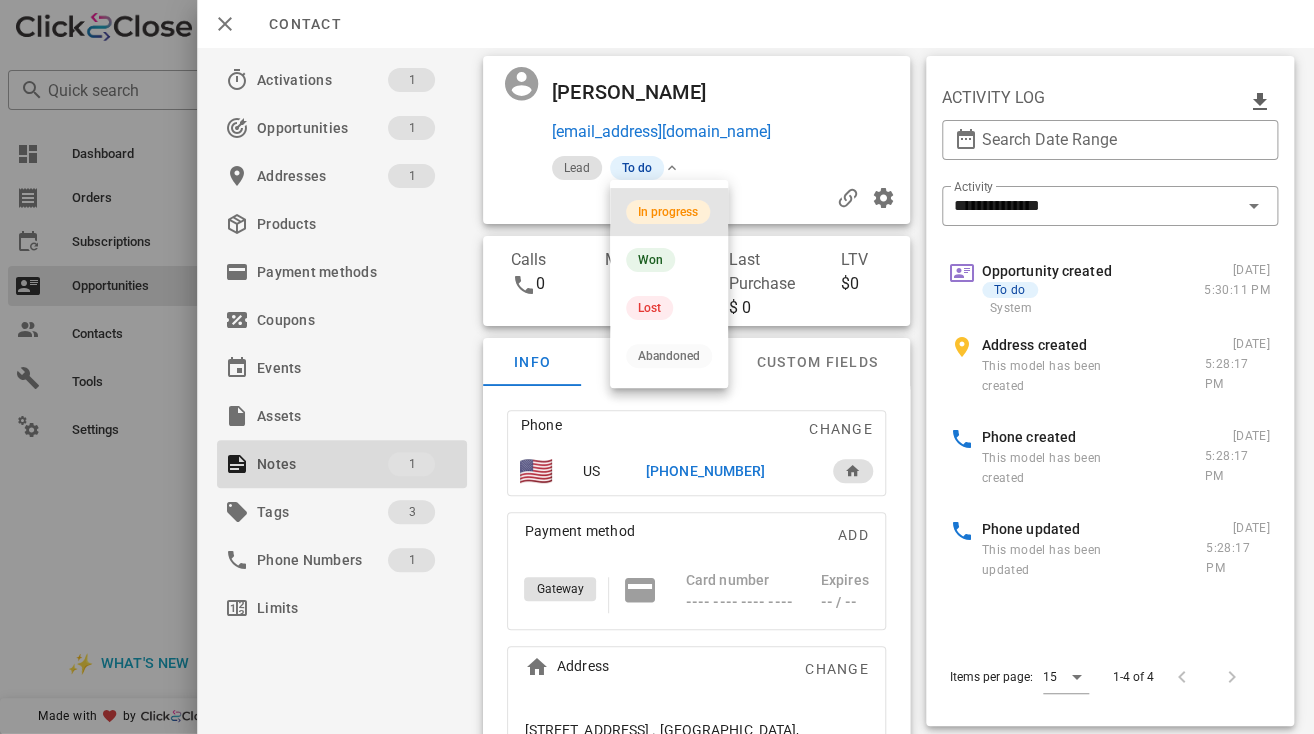 click on "In progress" at bounding box center (668, 212) 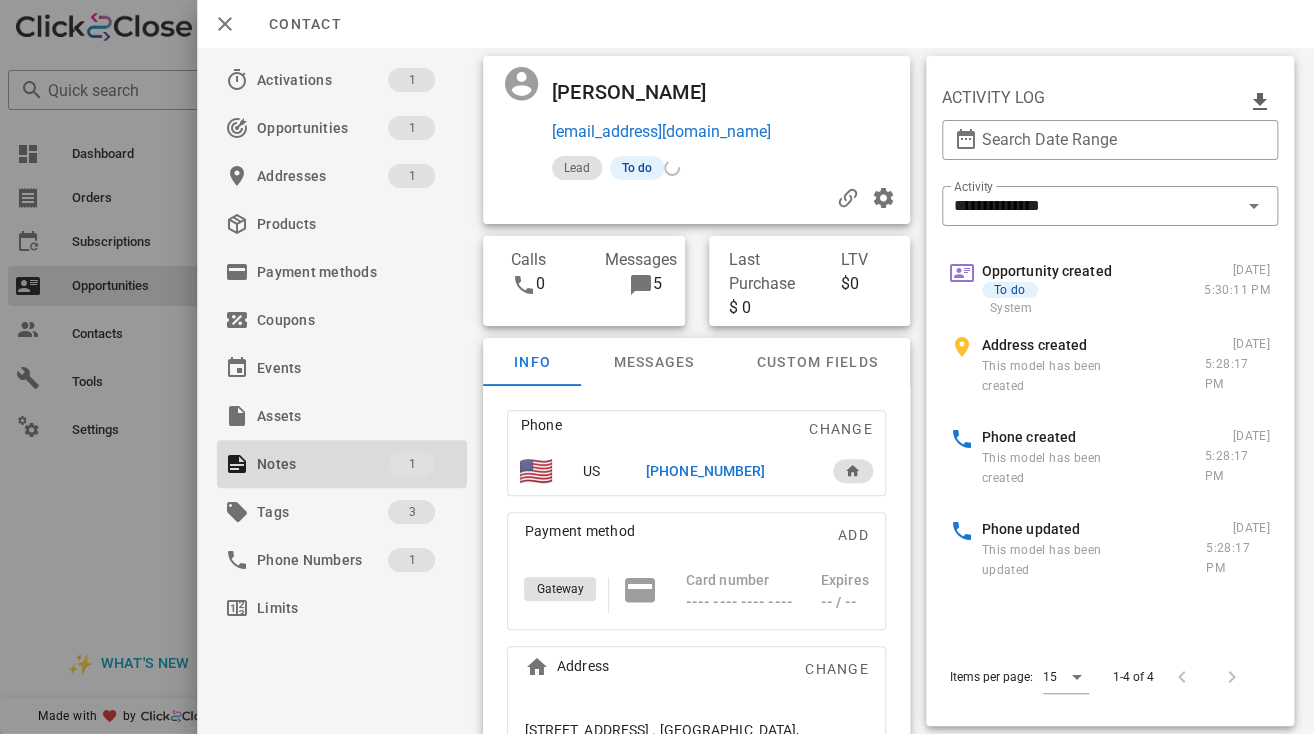 click on "Anthony Nelson" at bounding box center (639, 92) 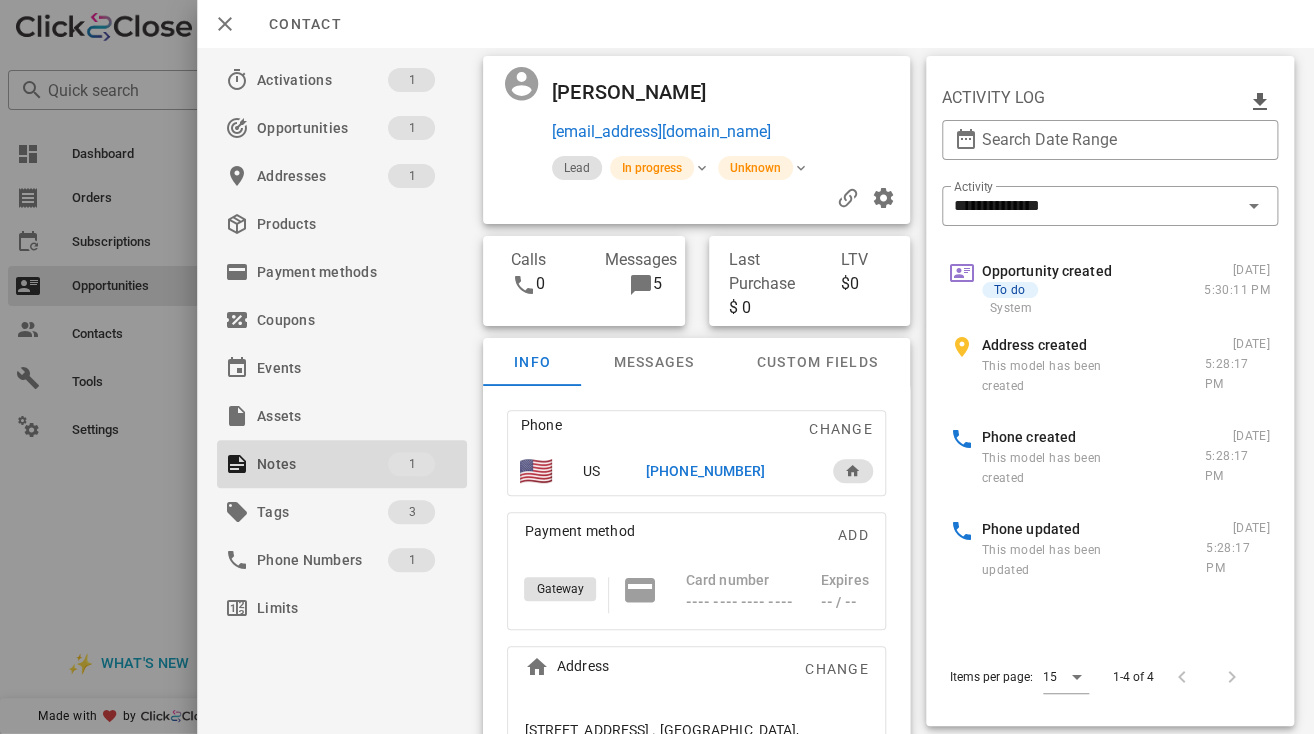 click on "Anthony Nelson" at bounding box center [639, 92] 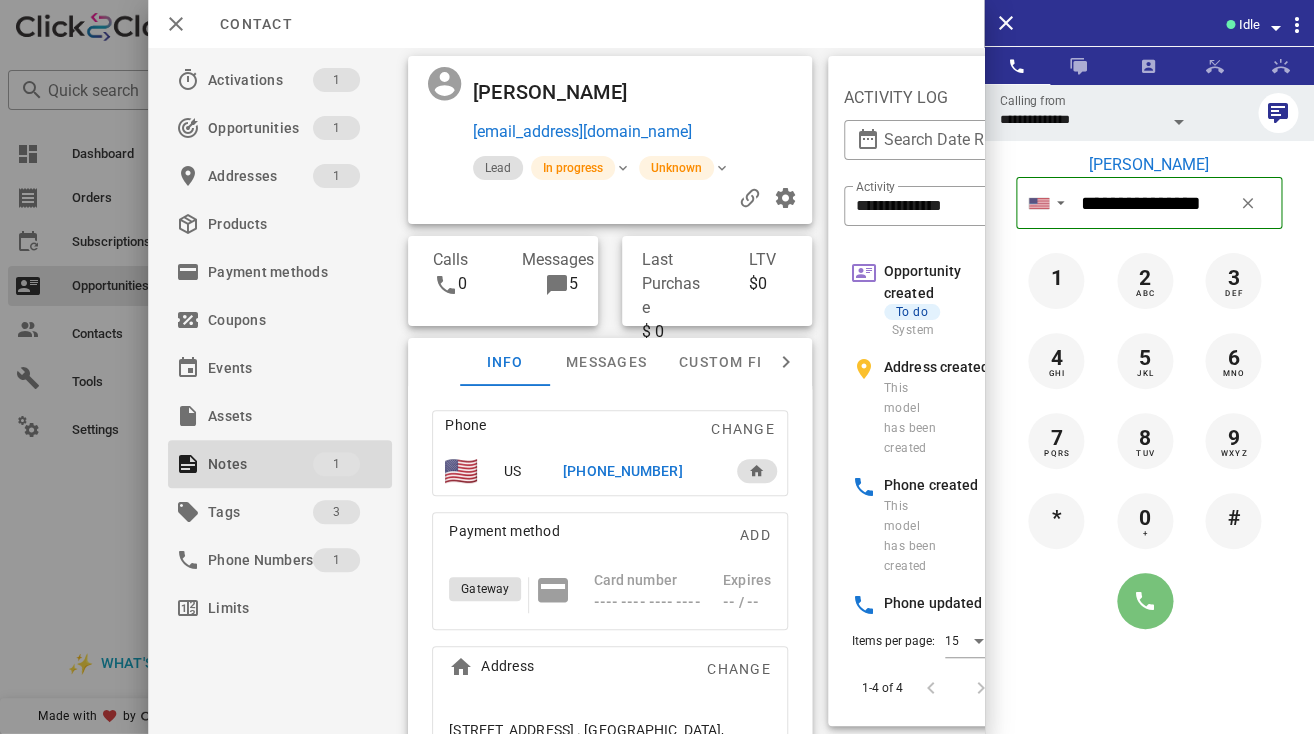 click at bounding box center (1145, 601) 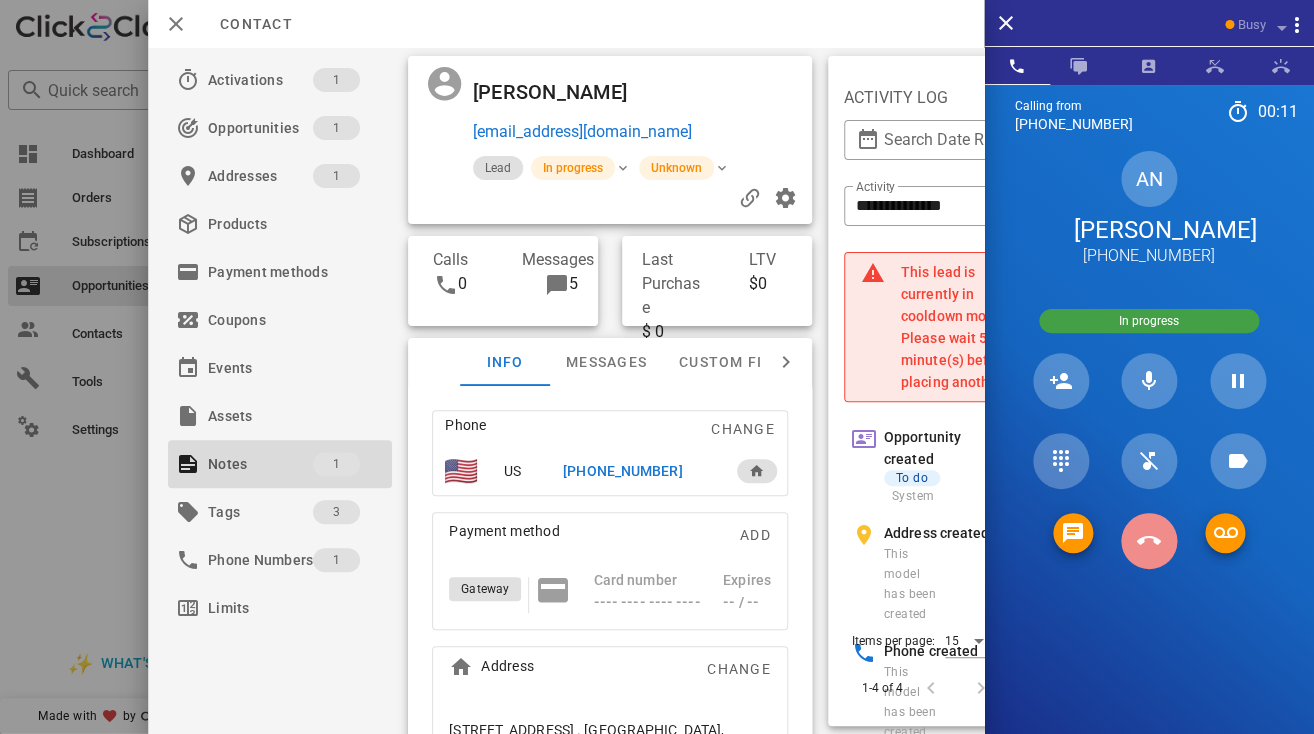 click at bounding box center (1149, 541) 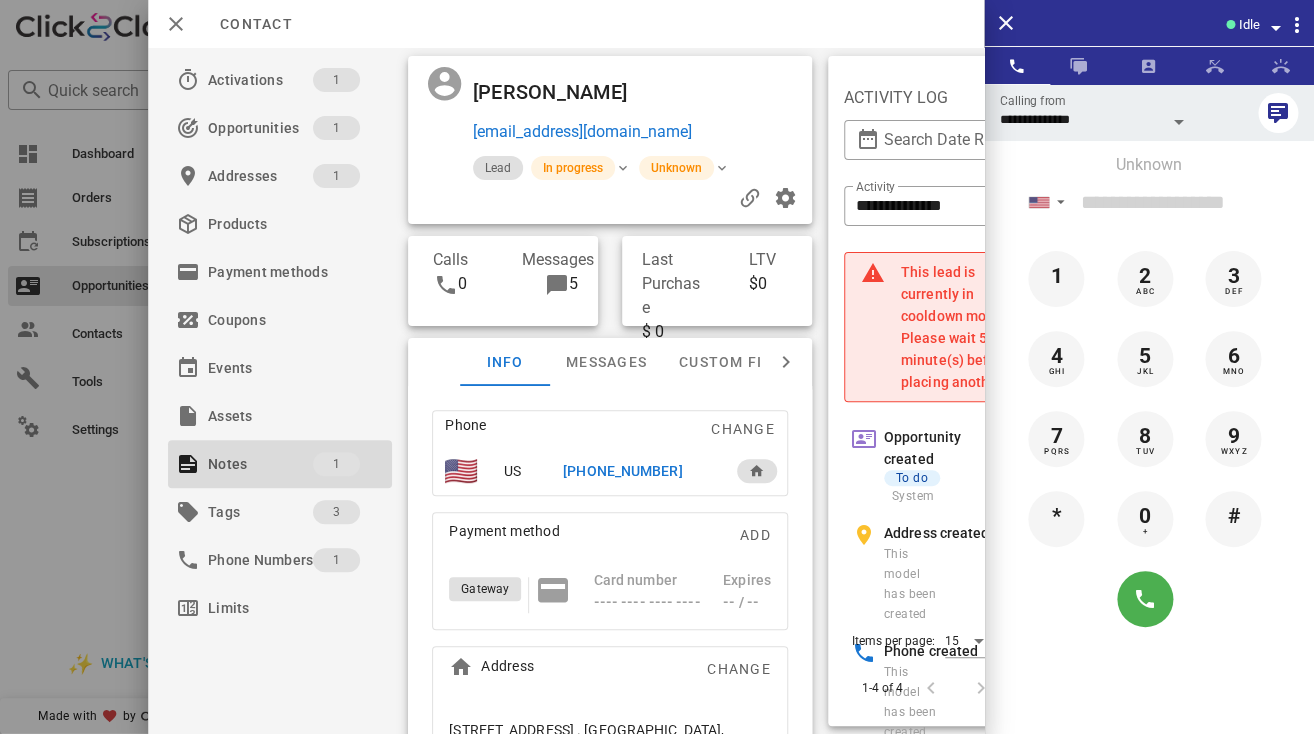 click on "+17018407534" at bounding box center [622, 471] 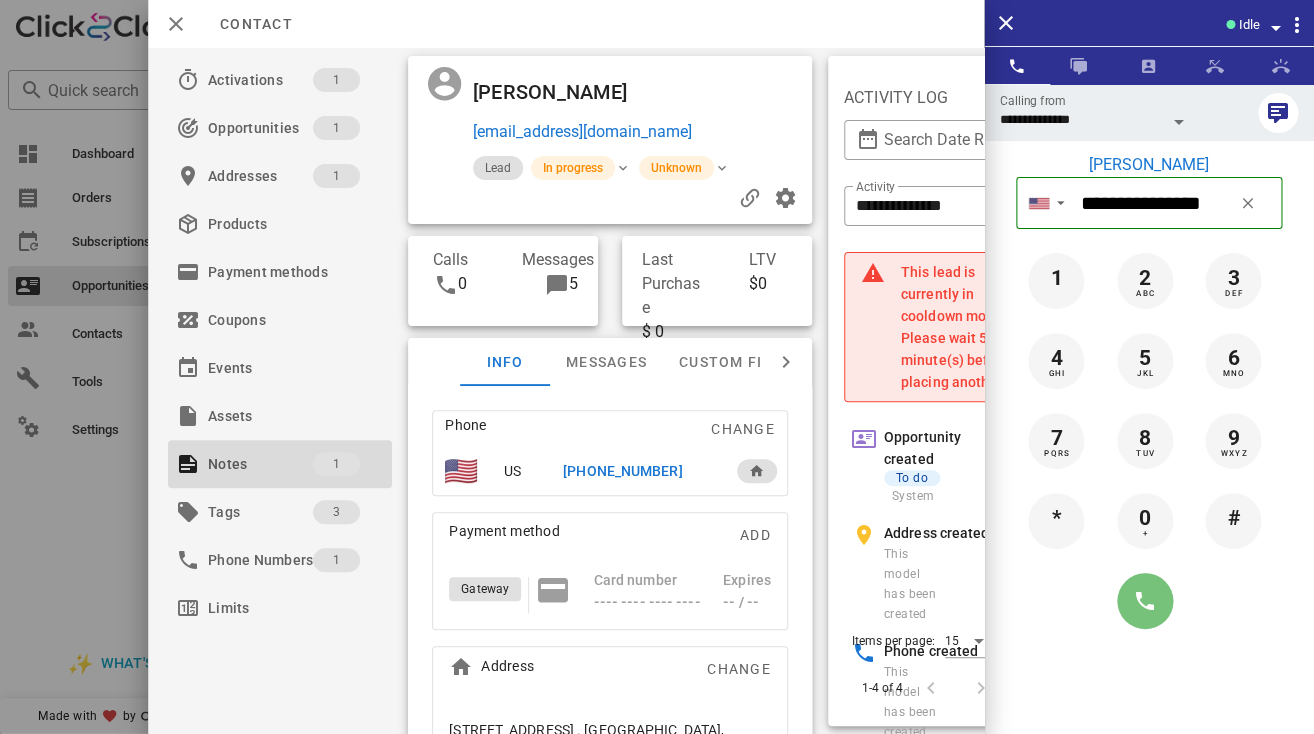click at bounding box center (1145, 601) 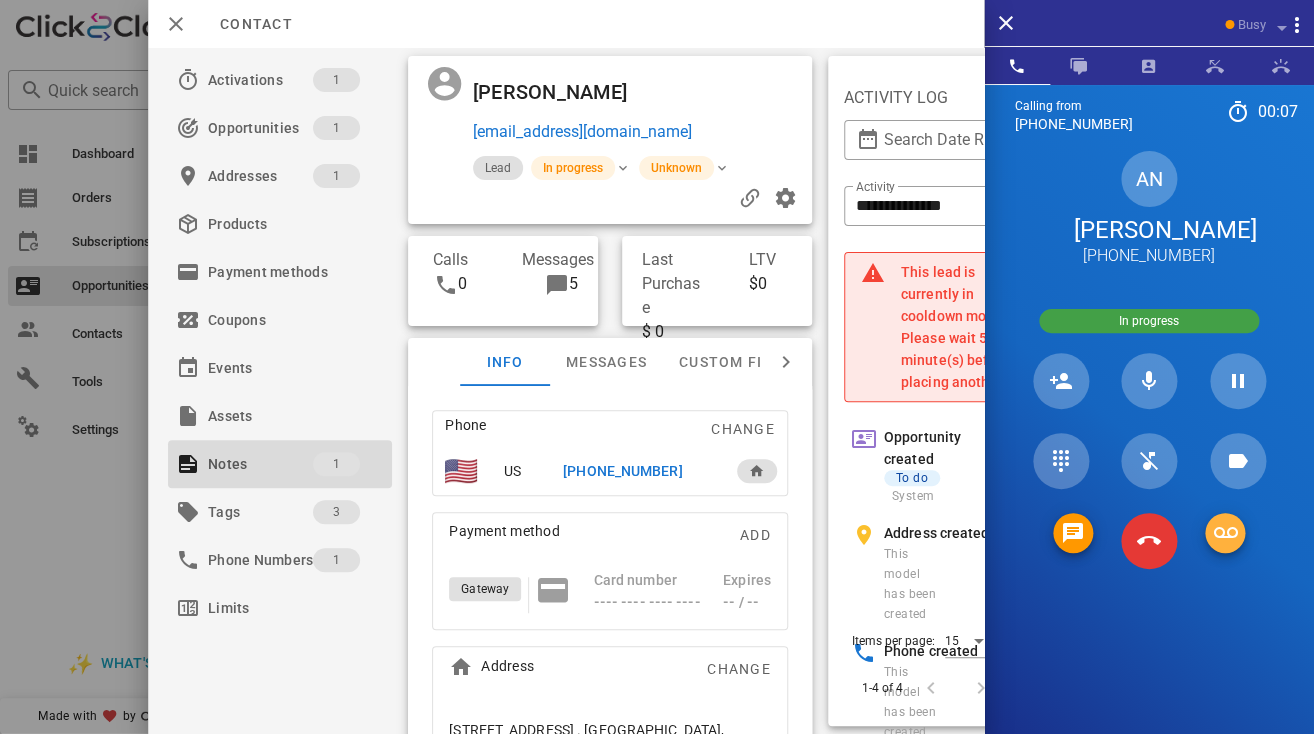 click at bounding box center (1225, 533) 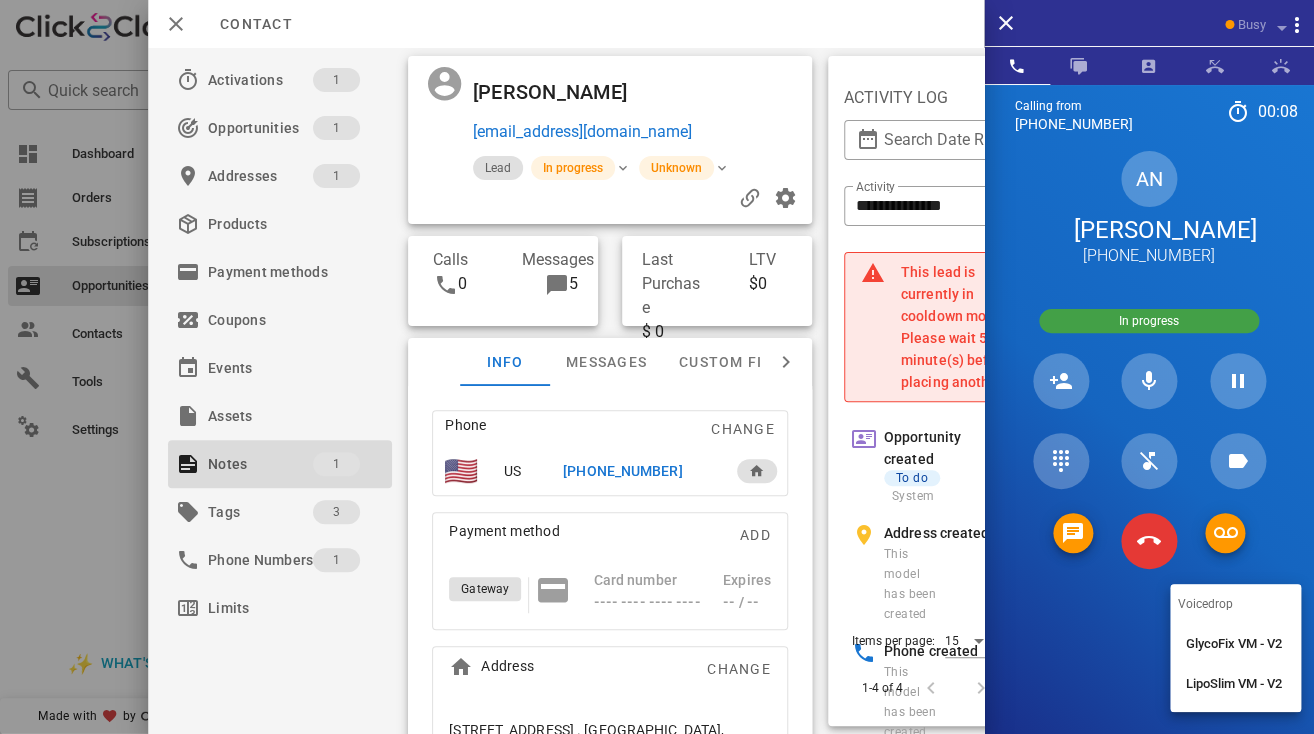 click on "GlycoFix VM - V2" at bounding box center [1235, 644] 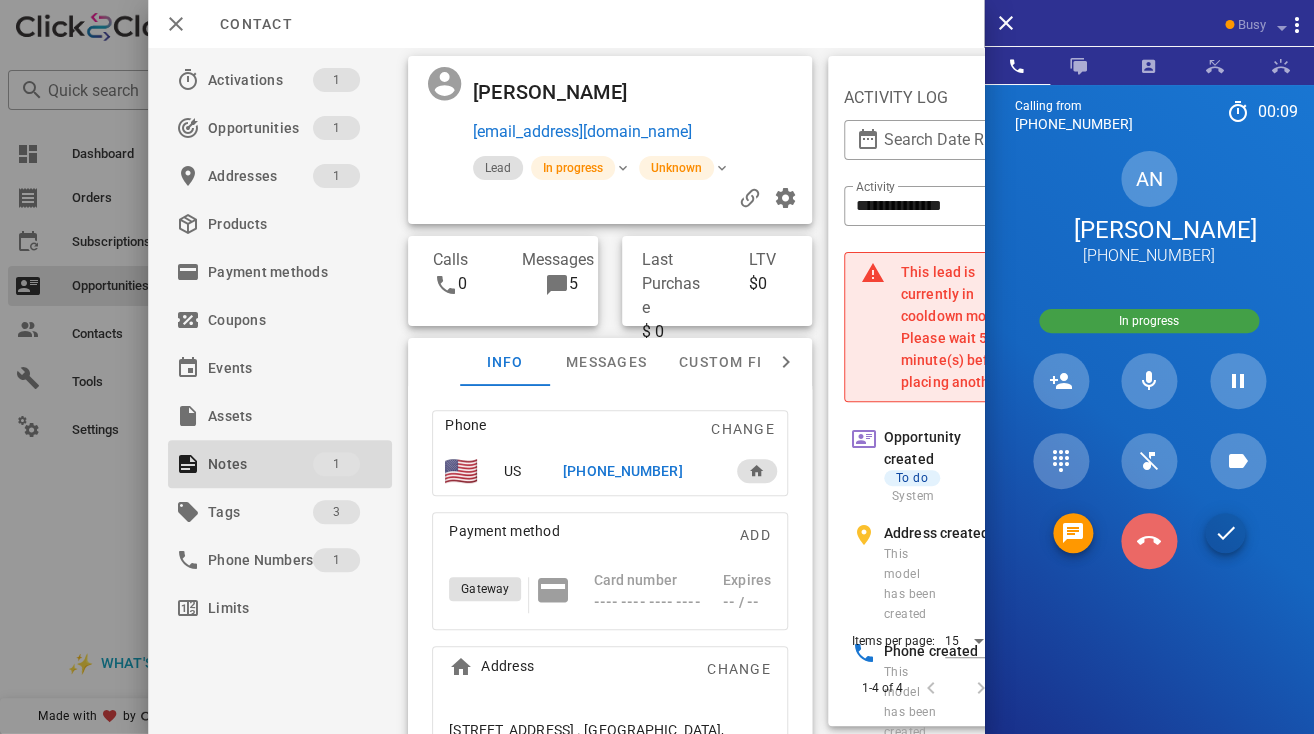 click at bounding box center [1149, 541] 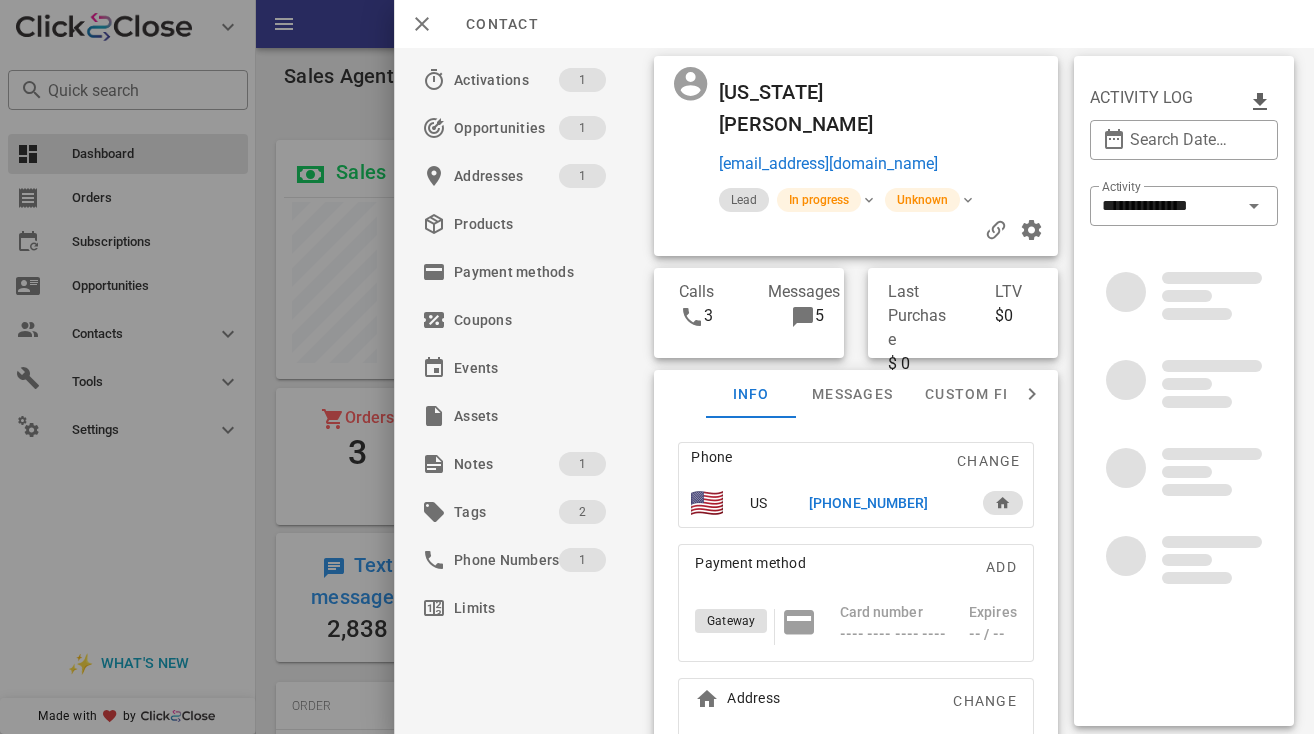 scroll, scrollTop: 0, scrollLeft: 0, axis: both 